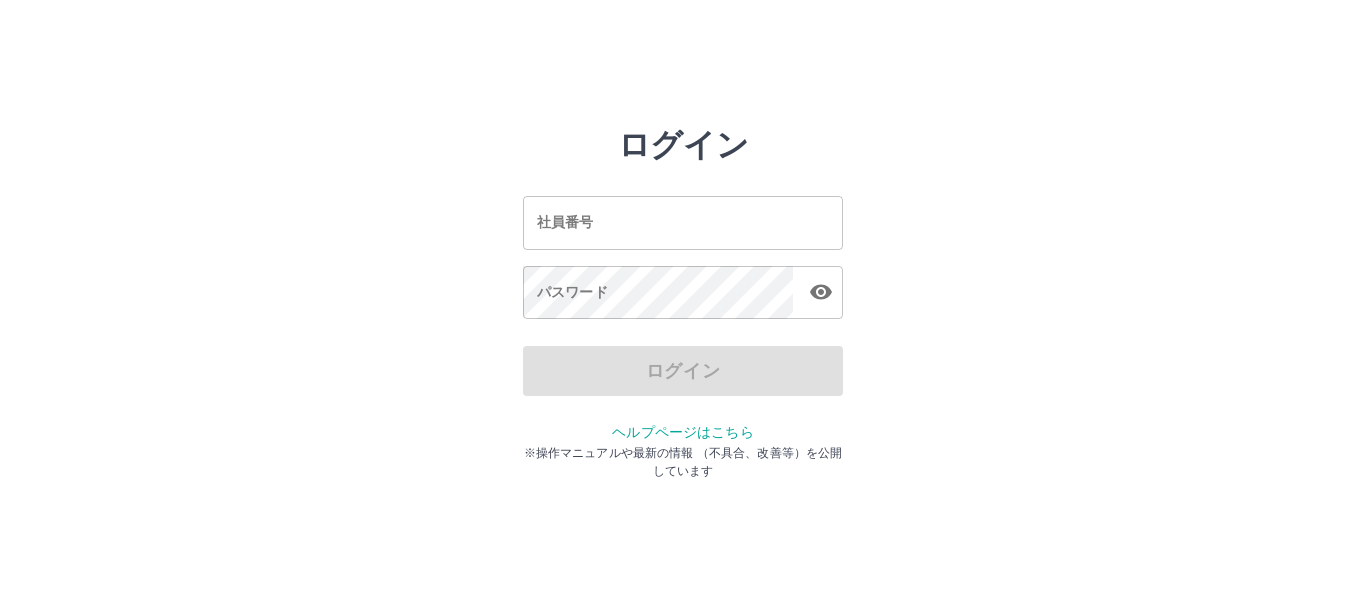 scroll, scrollTop: 0, scrollLeft: 0, axis: both 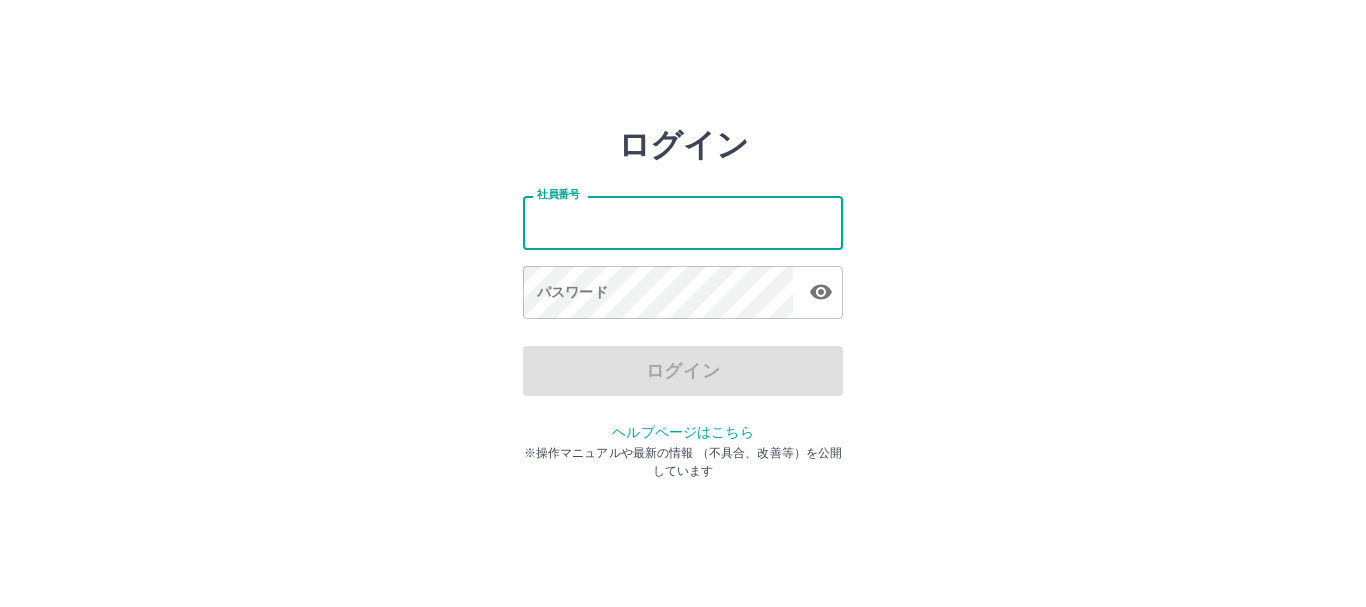 click on "社員番号" at bounding box center [683, 222] 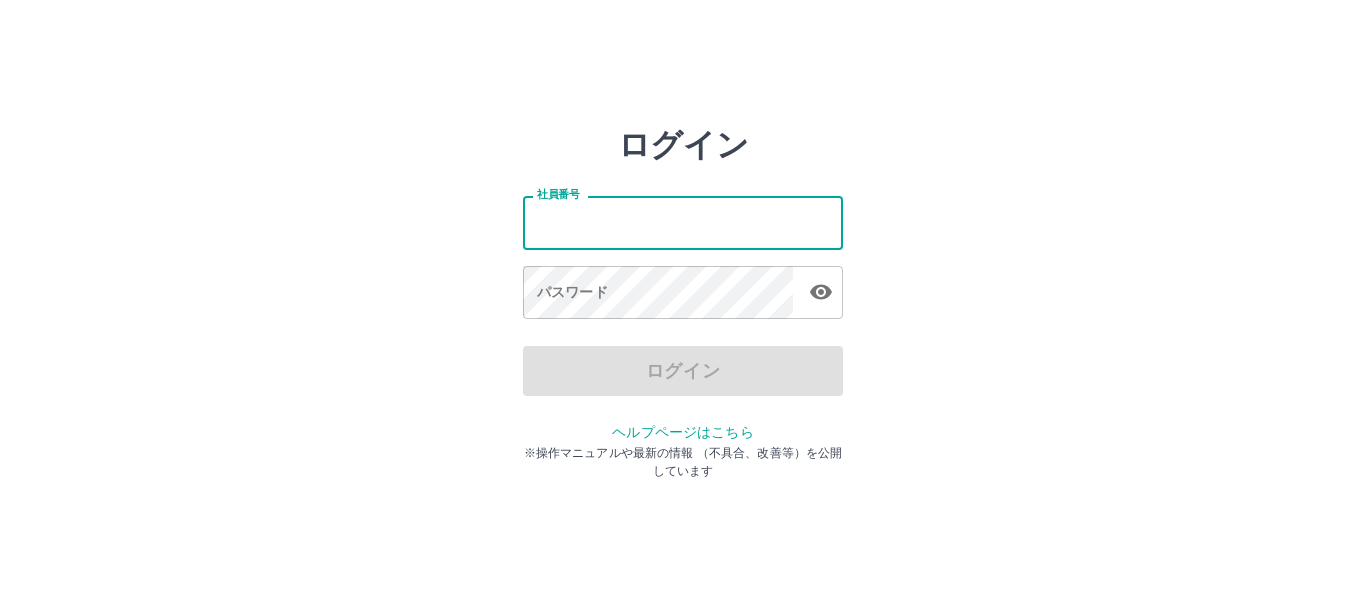 type on "*******" 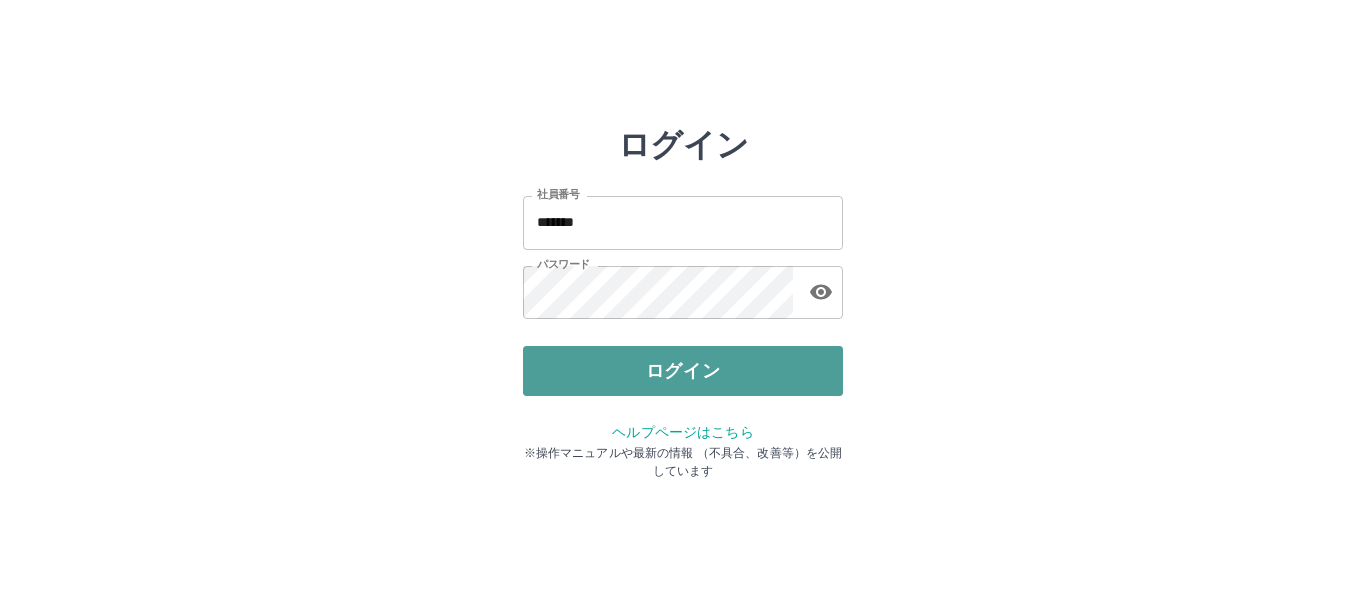 click on "ログイン" at bounding box center [683, 371] 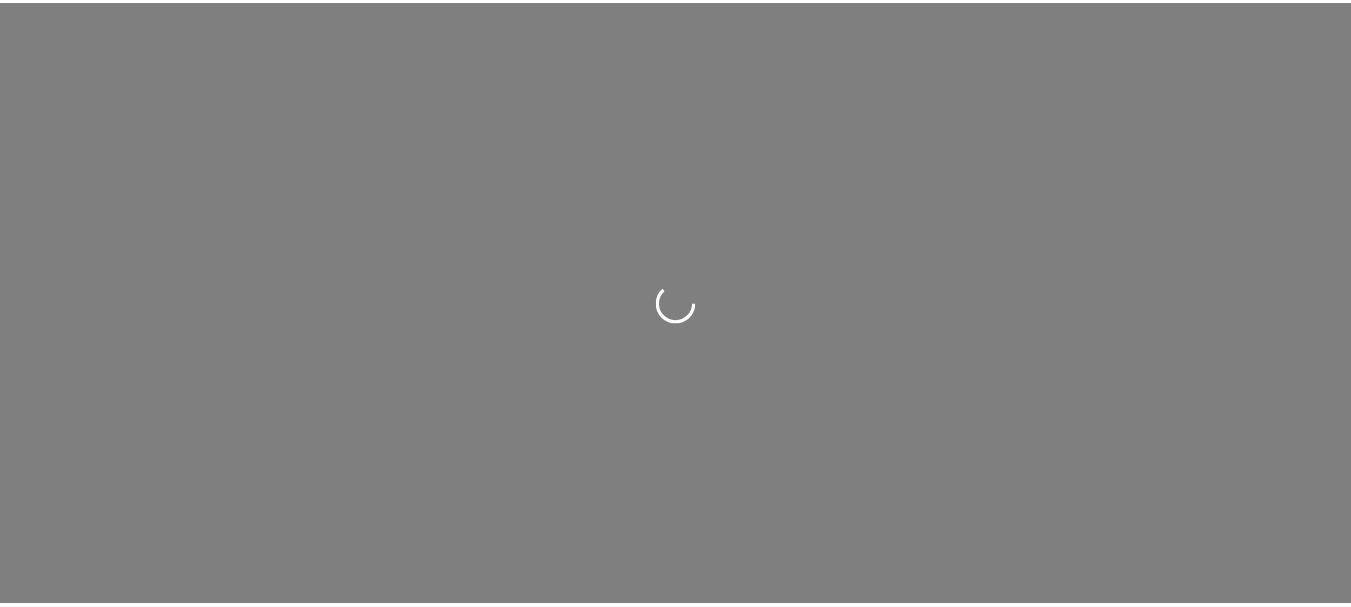 scroll, scrollTop: 0, scrollLeft: 0, axis: both 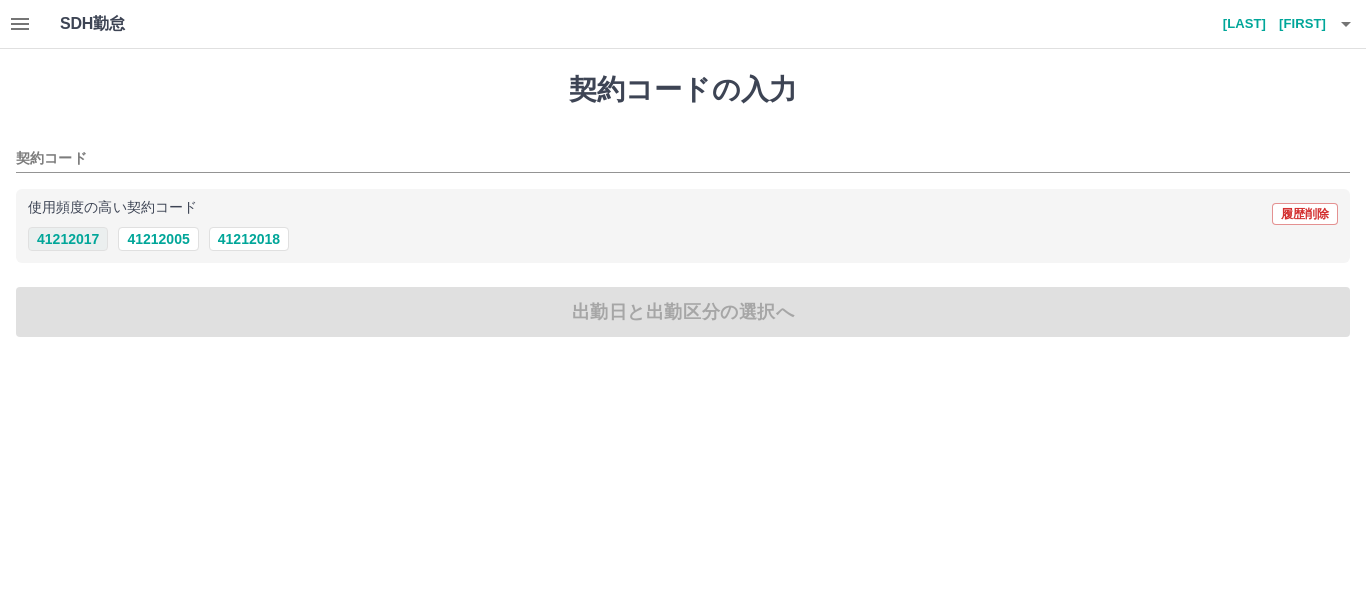 click on "41212017" at bounding box center (68, 239) 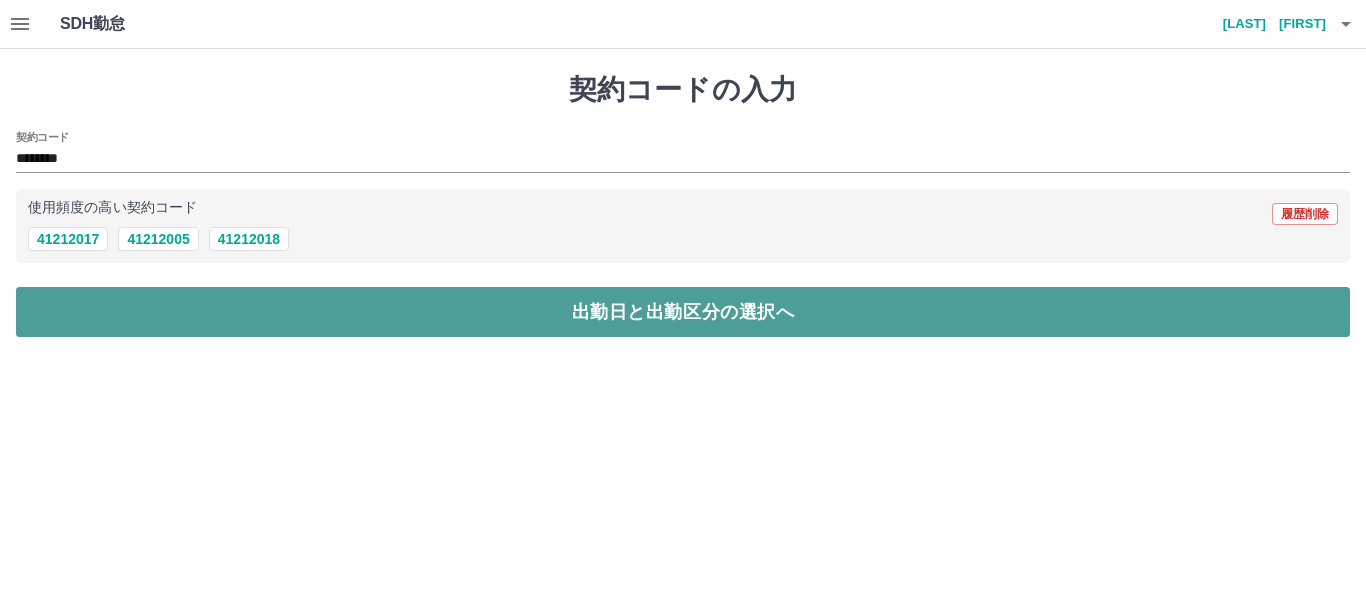 click on "出勤日と出勤区分の選択へ" at bounding box center (683, 312) 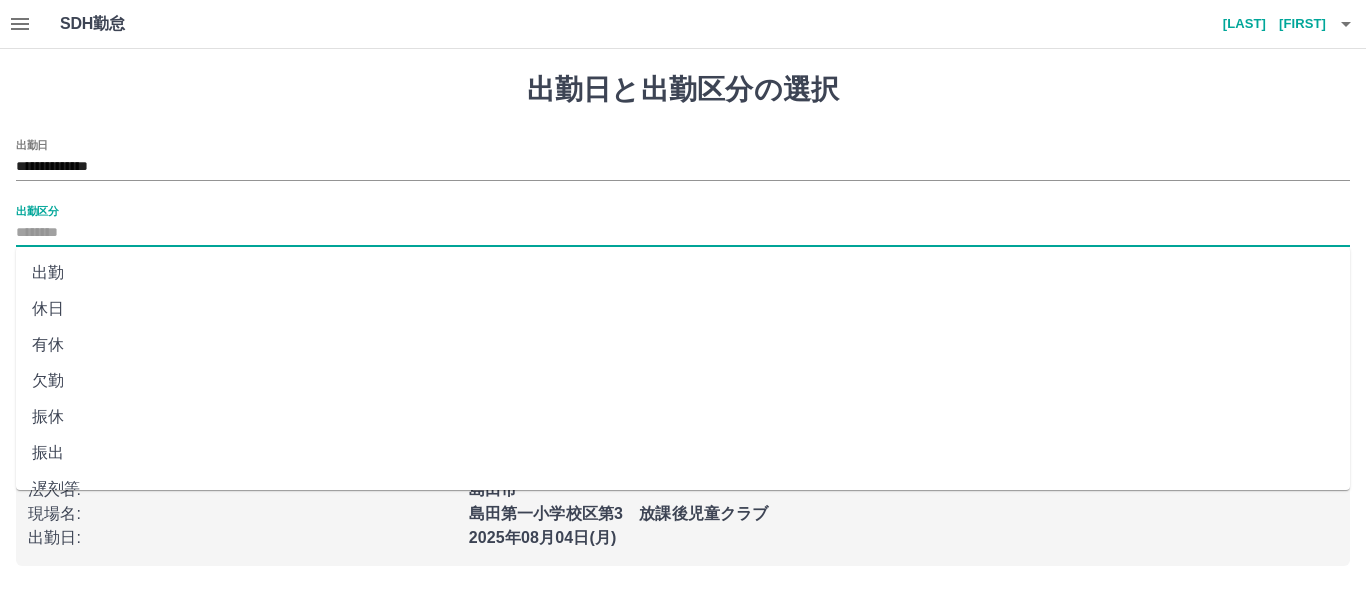 click on "出勤区分" at bounding box center [683, 233] 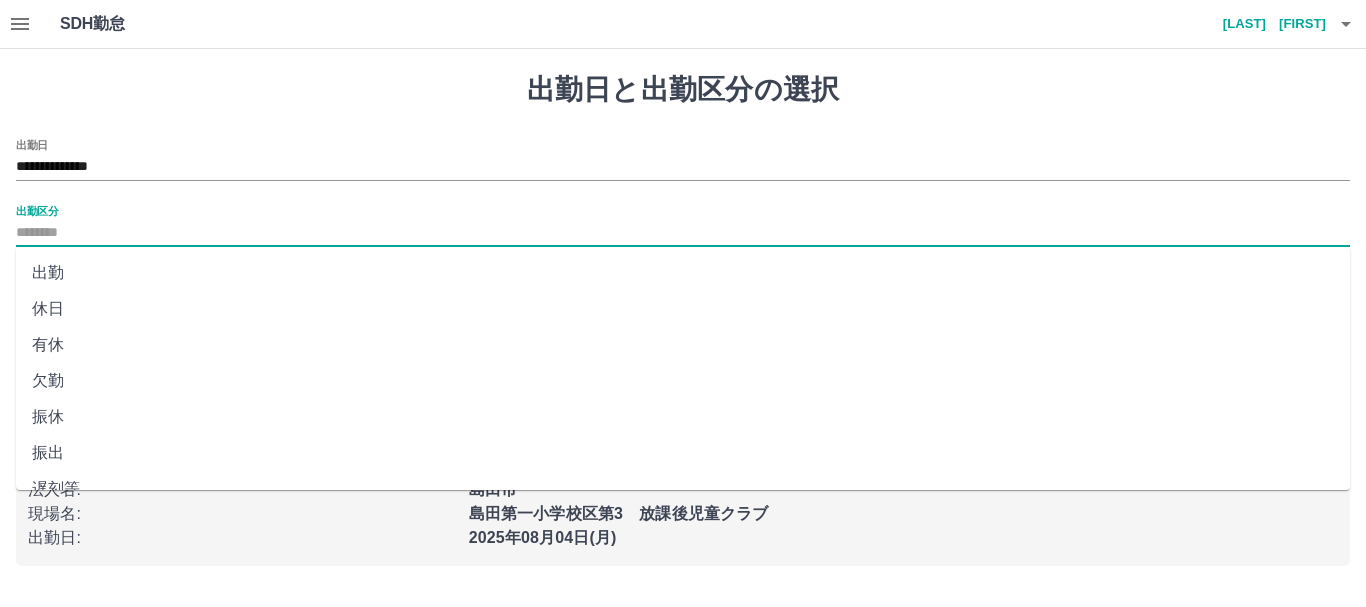 click on "出勤" at bounding box center [683, 273] 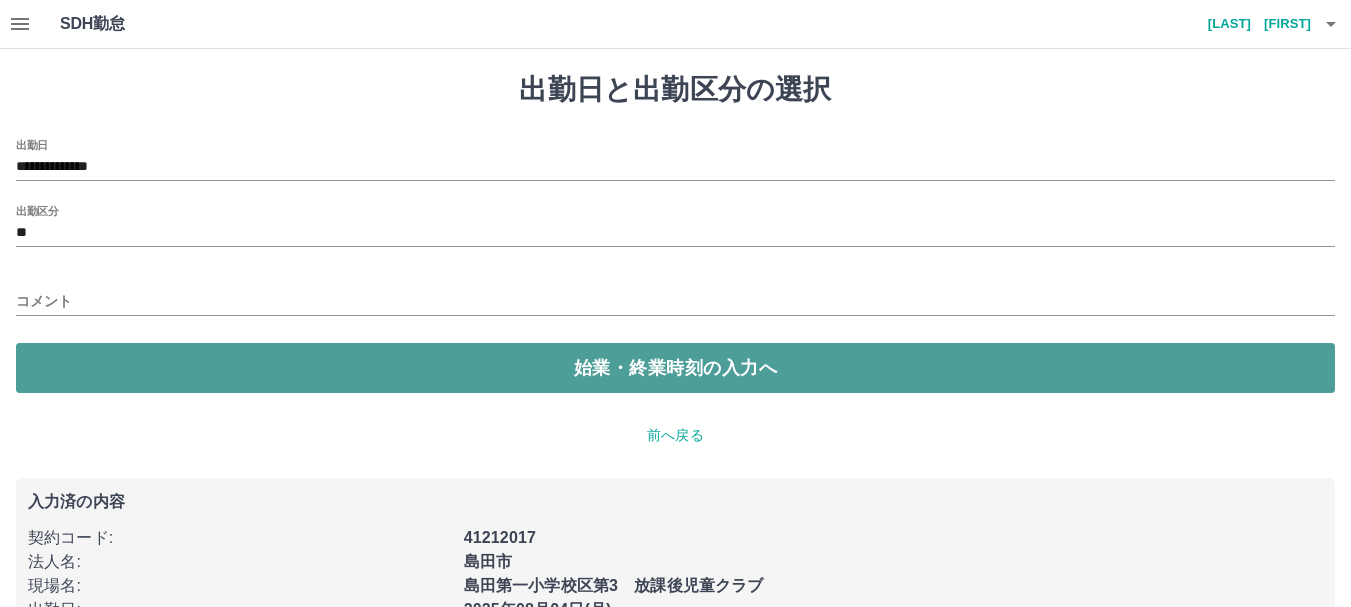 click on "始業・終業時刻の入力へ" at bounding box center [675, 368] 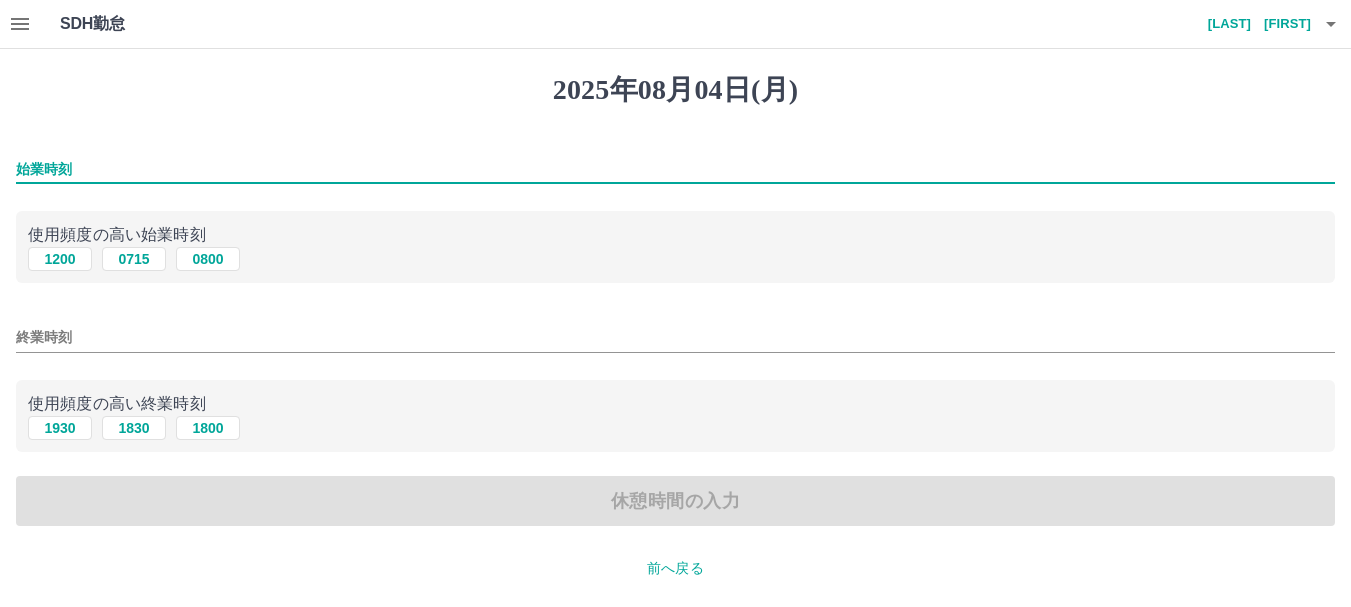 click on "始業時刻" at bounding box center [675, 169] 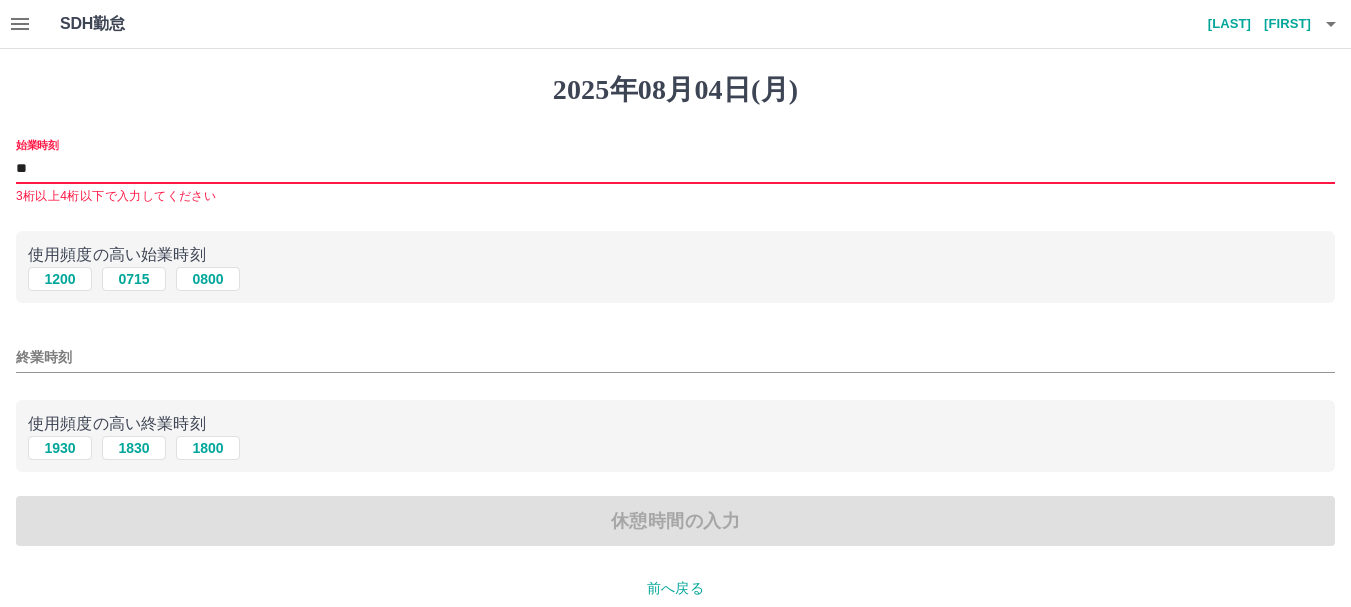 type on "****" 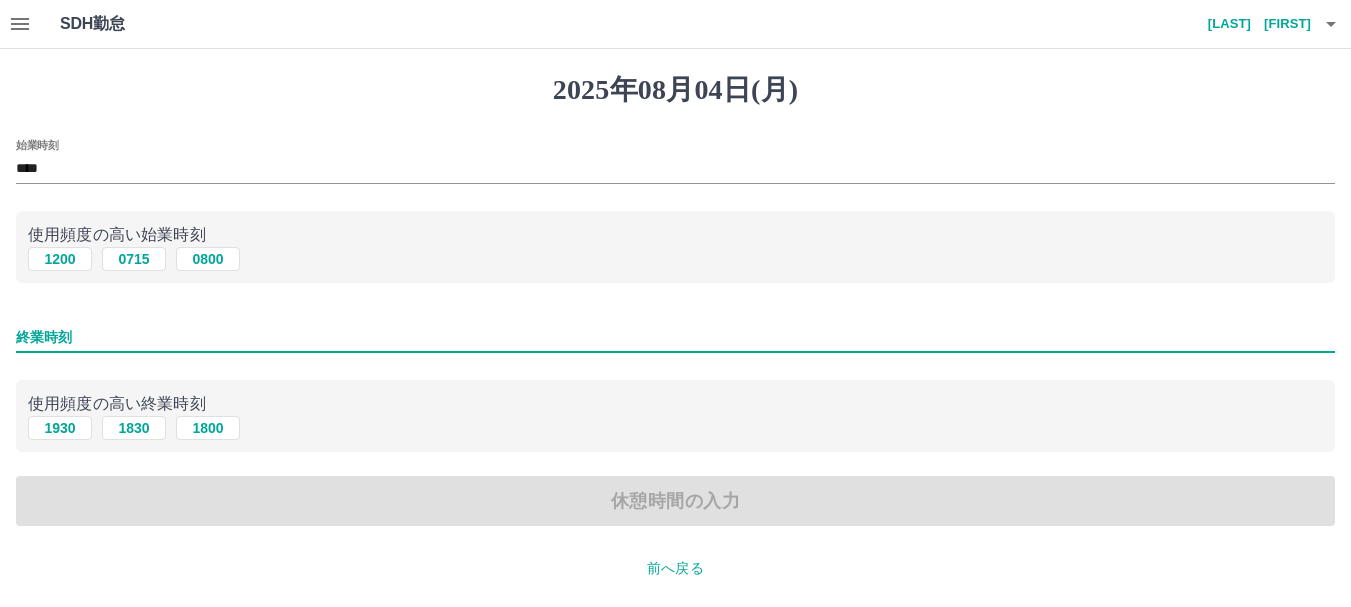 click on "終業時刻" at bounding box center [675, 337] 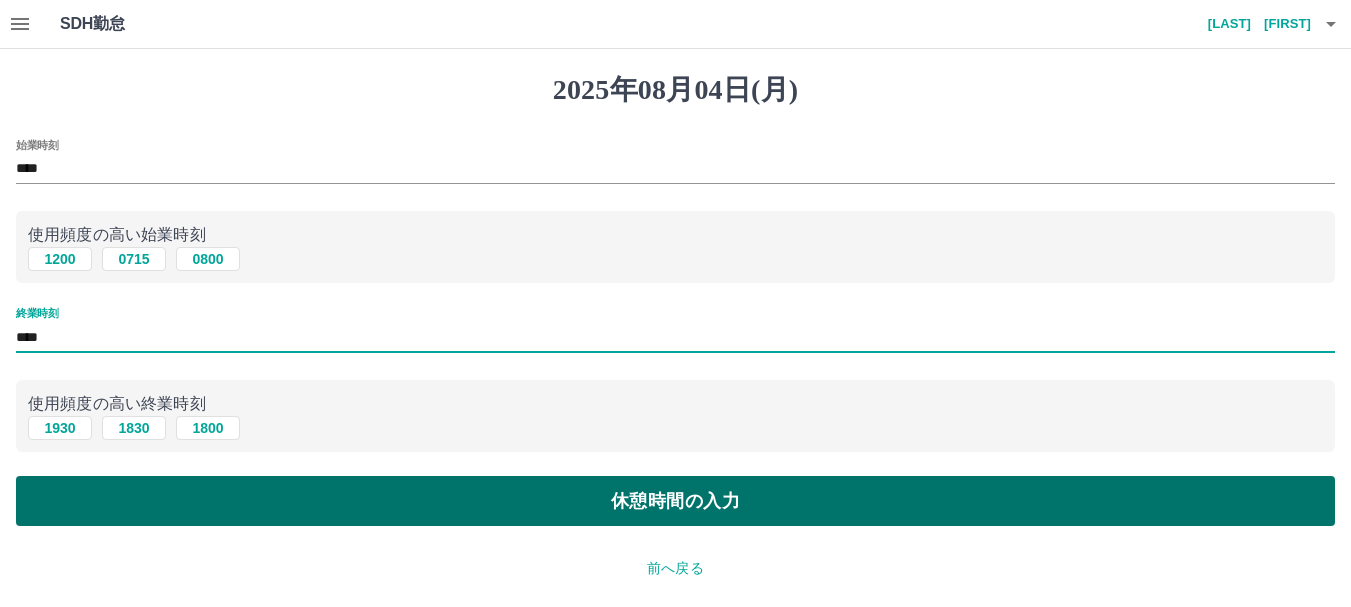 type on "****" 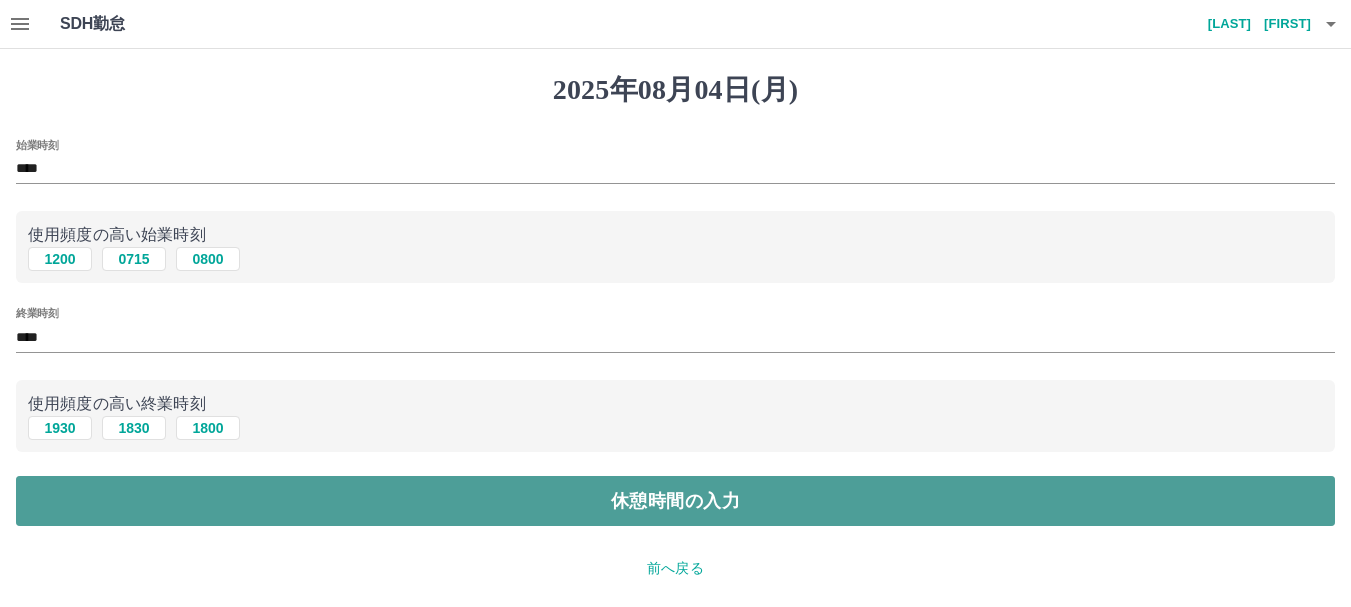 click on "休憩時間の入力" at bounding box center (675, 501) 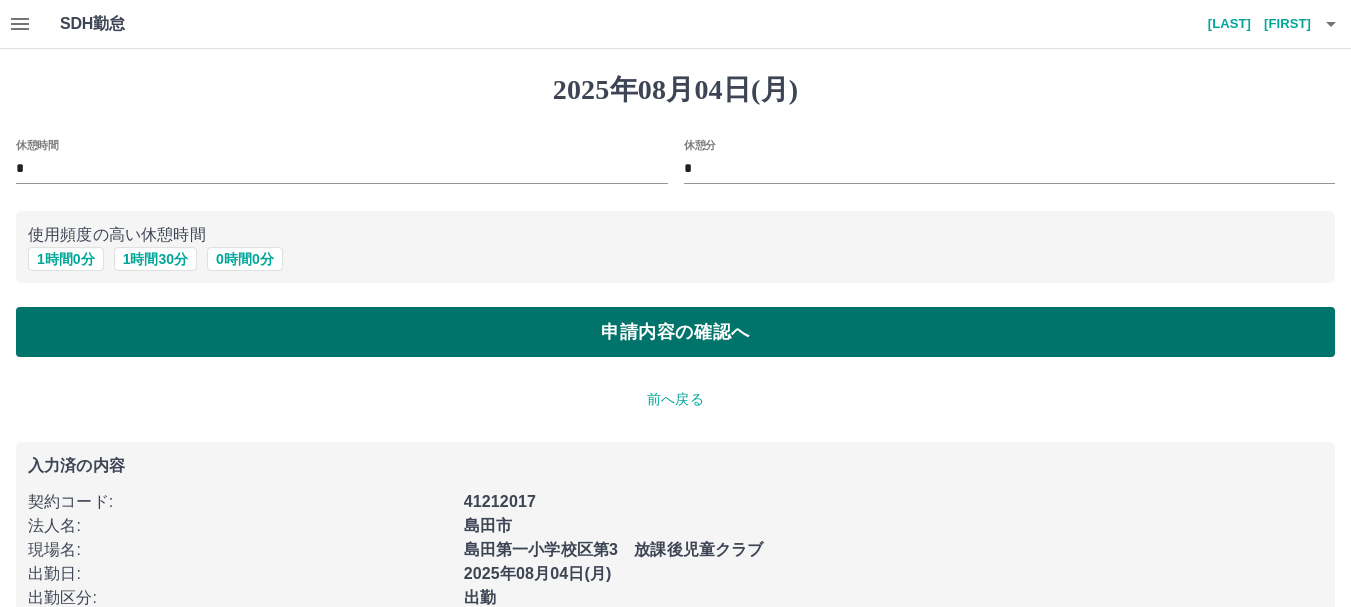 click on "申請内容の確認へ" at bounding box center [675, 332] 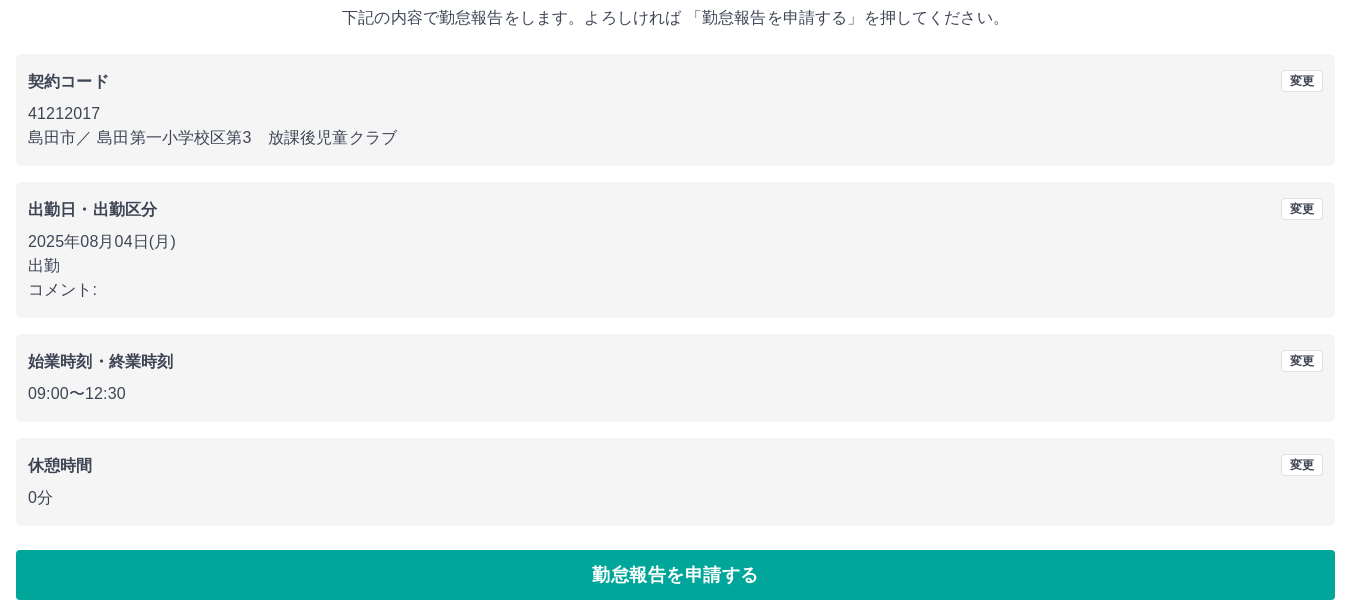 scroll, scrollTop: 142, scrollLeft: 0, axis: vertical 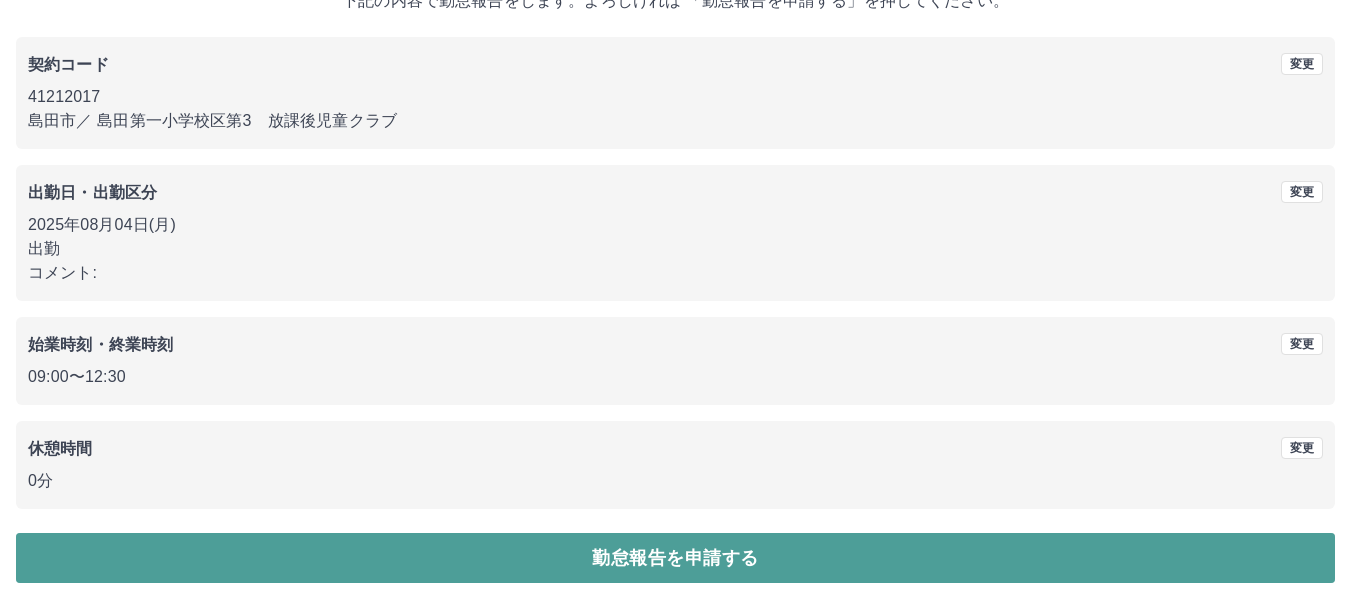 click on "勤怠報告を申請する" at bounding box center (675, 558) 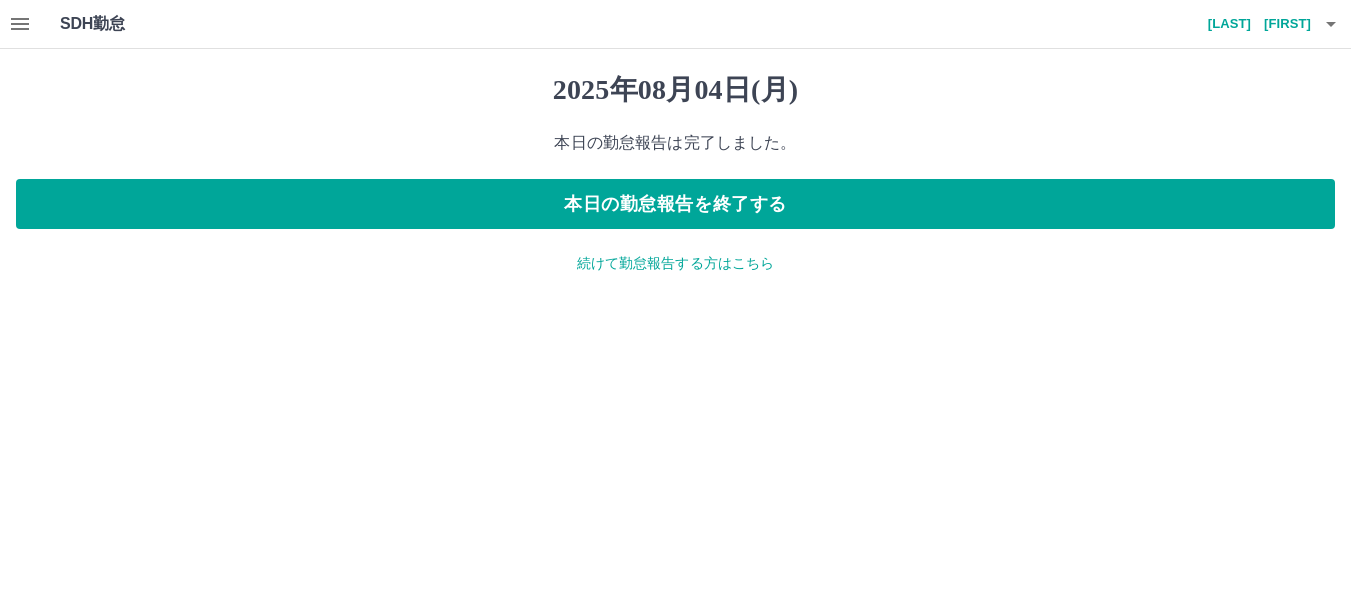 scroll, scrollTop: 0, scrollLeft: 0, axis: both 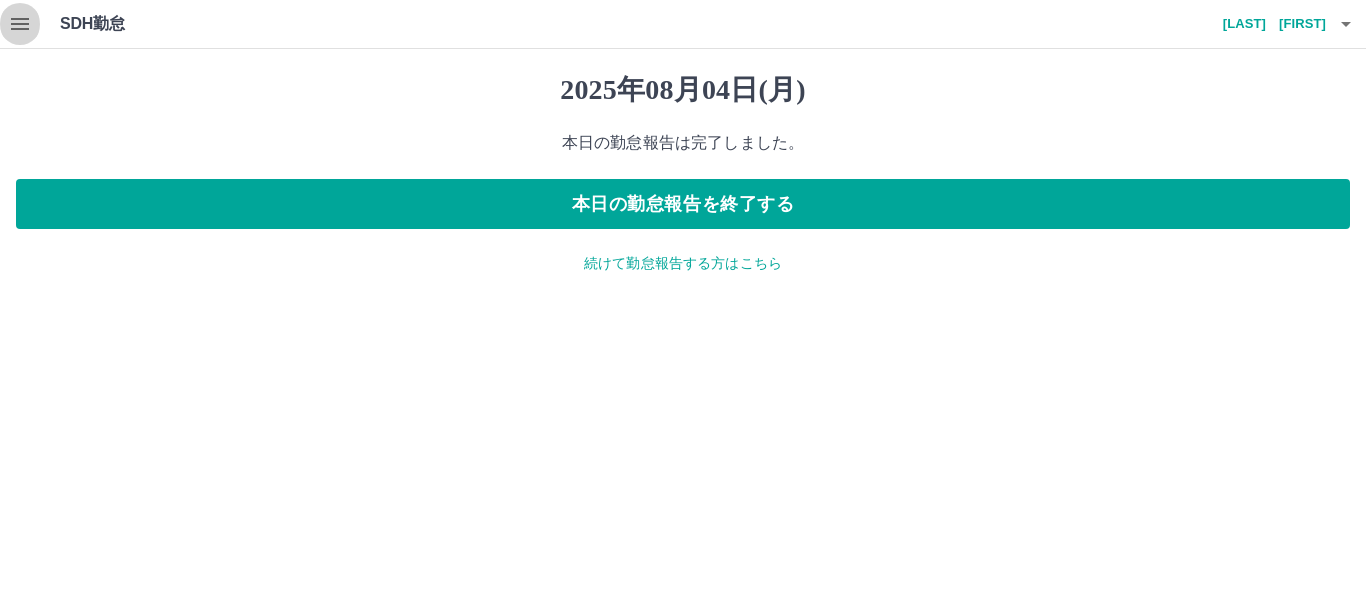 click 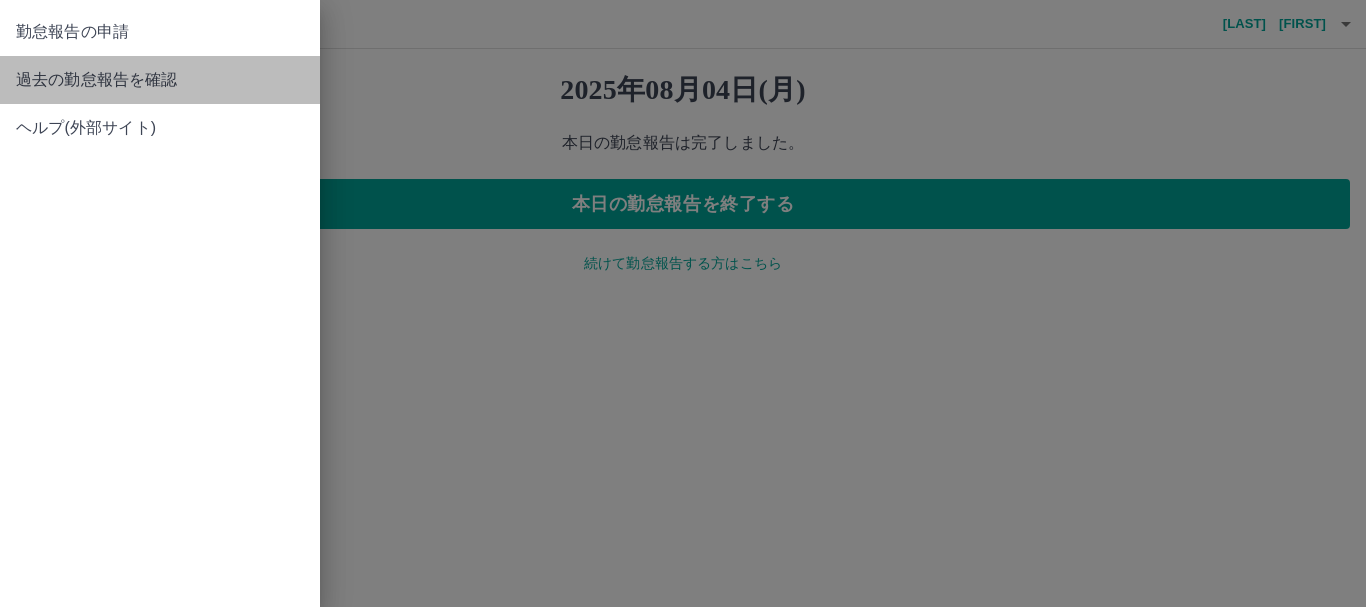 click on "過去の勤怠報告を確認" at bounding box center (160, 80) 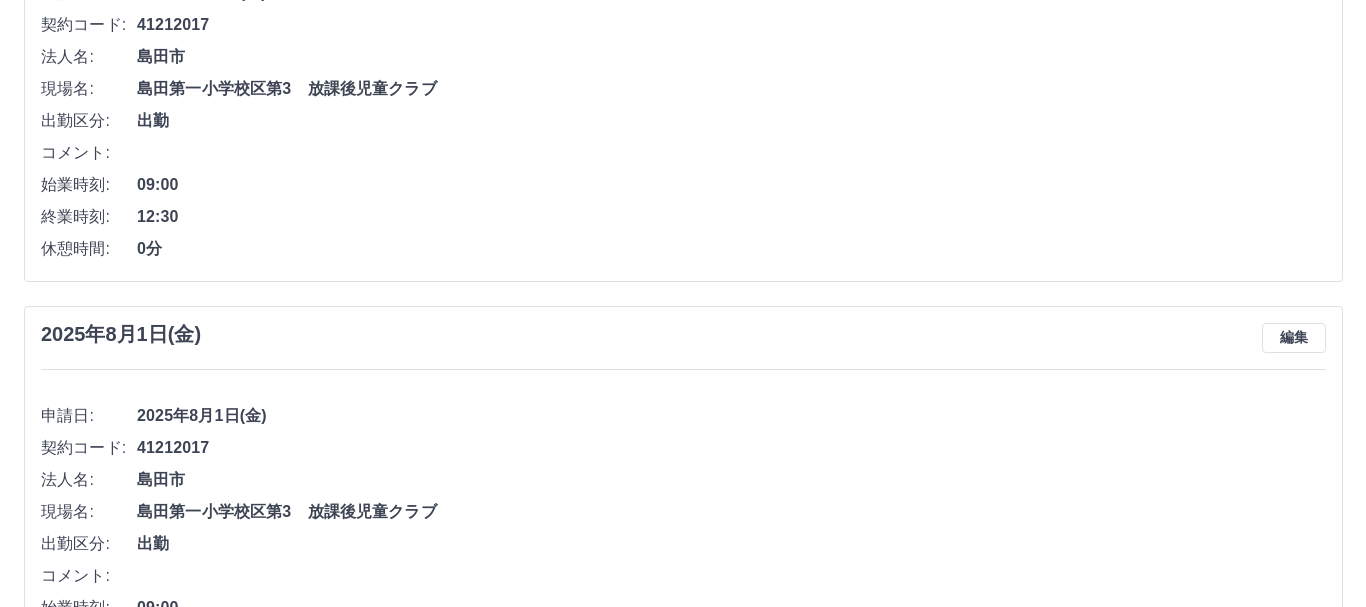 scroll, scrollTop: 0, scrollLeft: 0, axis: both 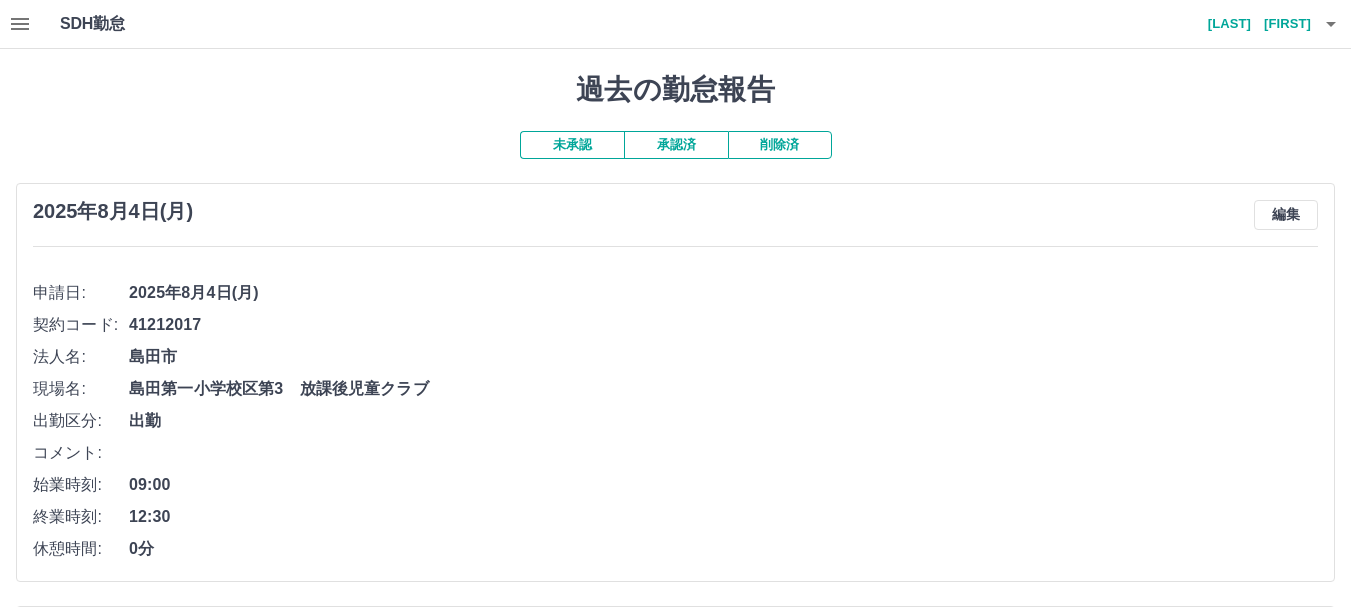 click 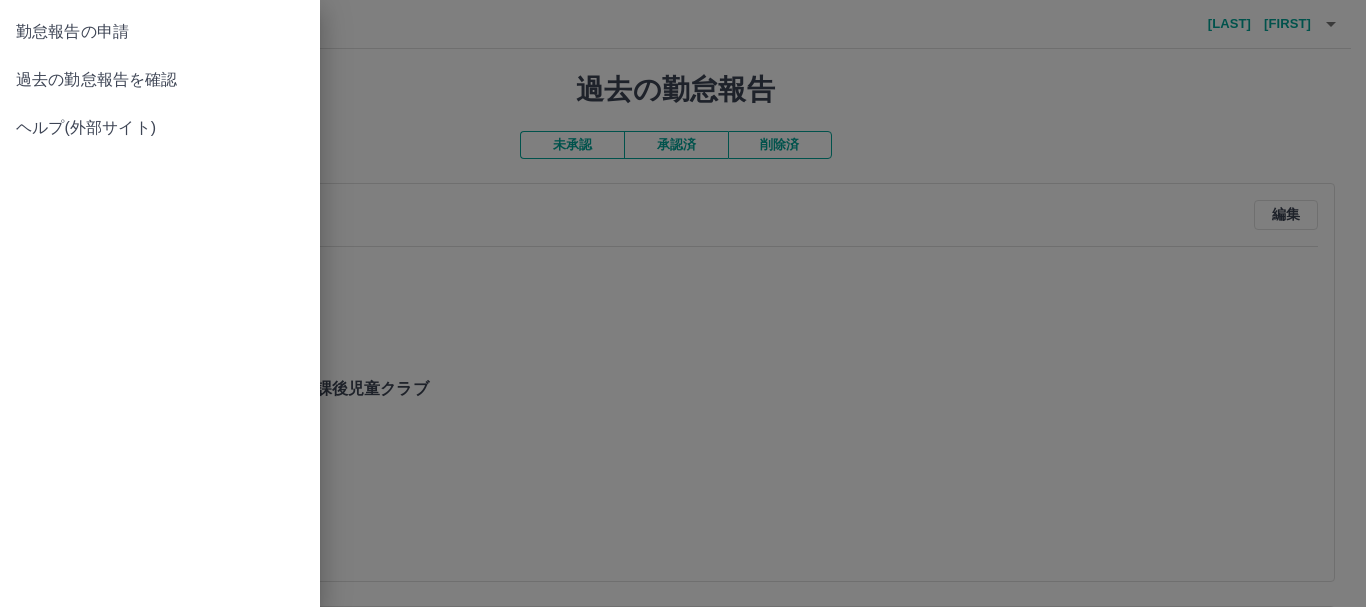click on "勤怠報告の申請" at bounding box center (160, 32) 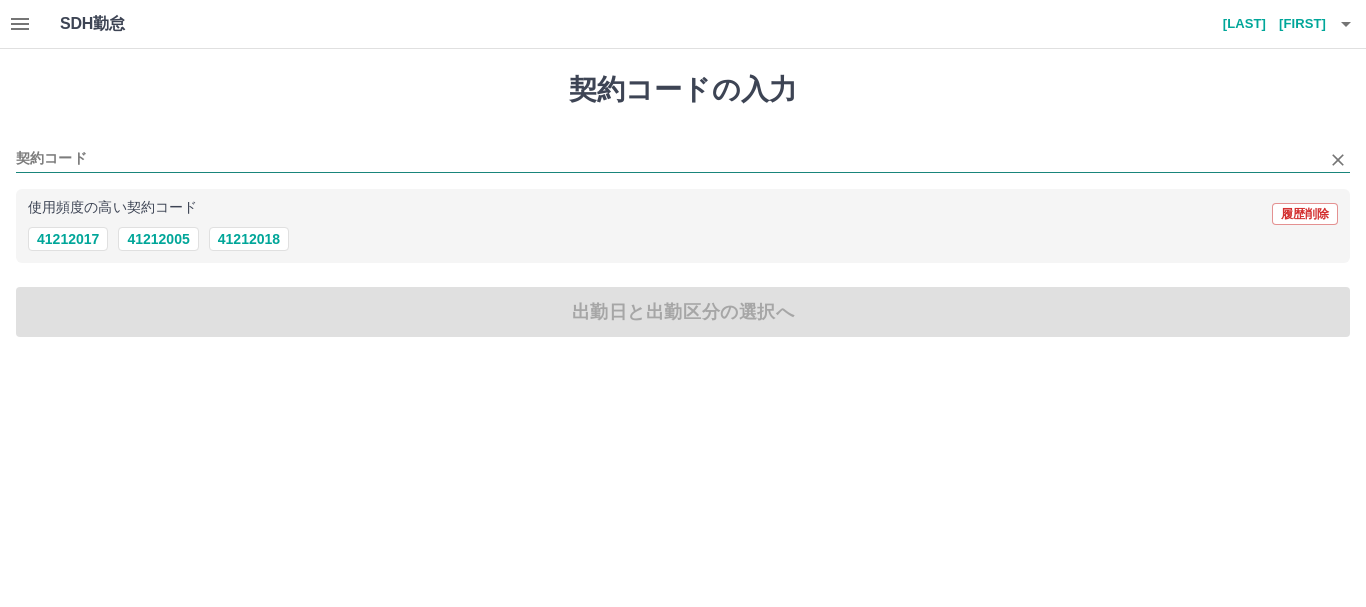 click on "契約コード" at bounding box center (668, 159) 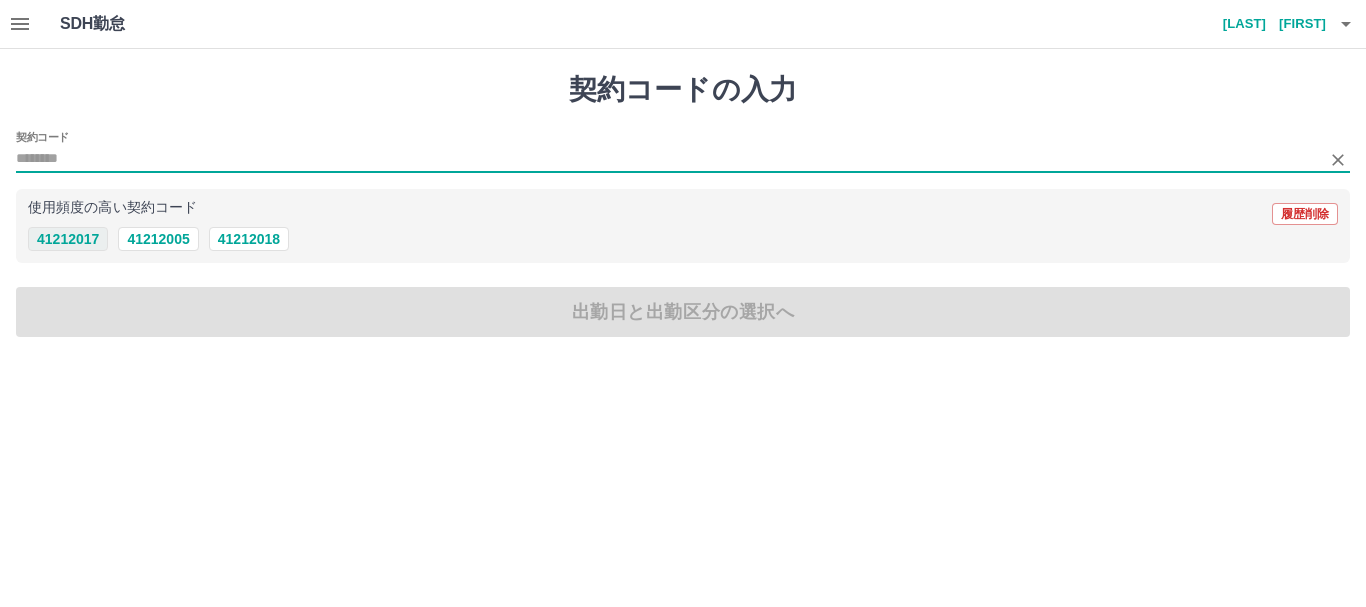 click on "41212017" at bounding box center (68, 239) 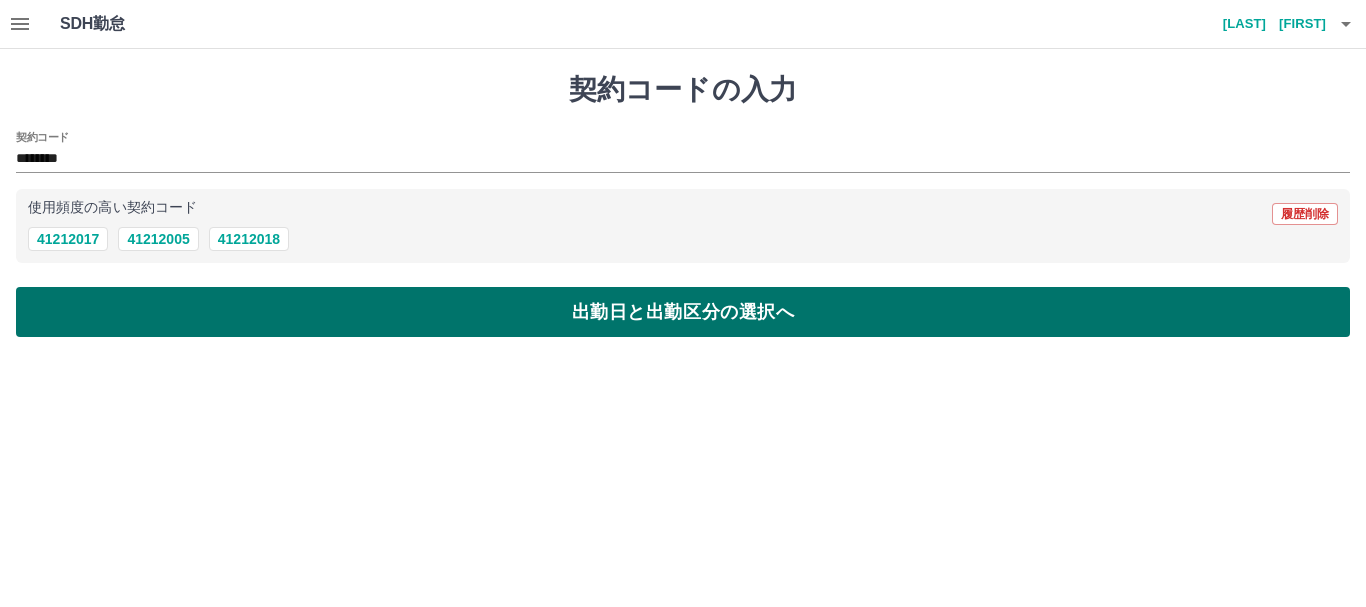click on "出勤日と出勤区分の選択へ" at bounding box center (683, 312) 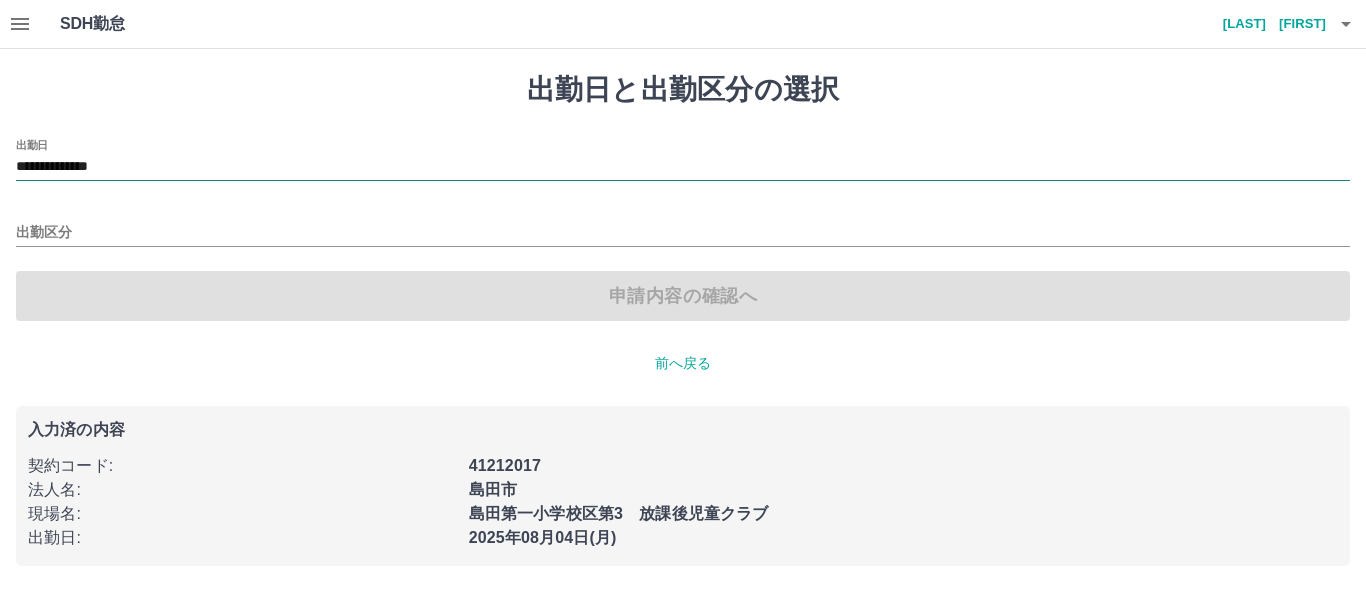 click on "**********" at bounding box center (683, 167) 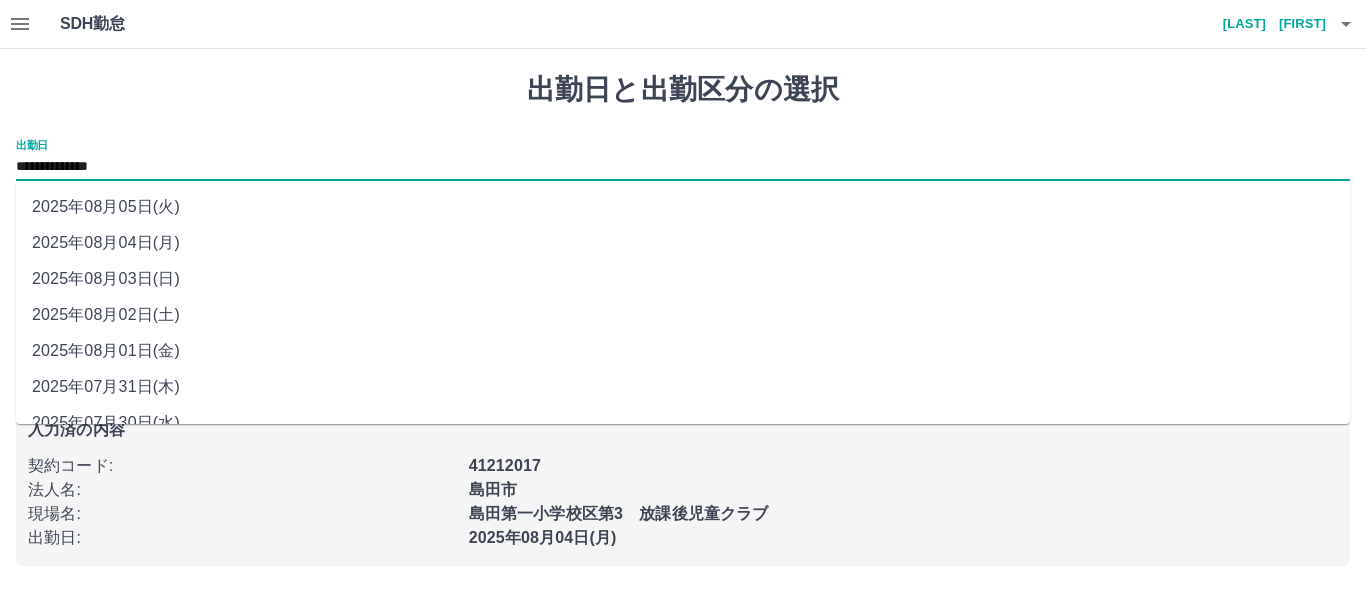 click on "2025年08月03日(日)" at bounding box center [683, 279] 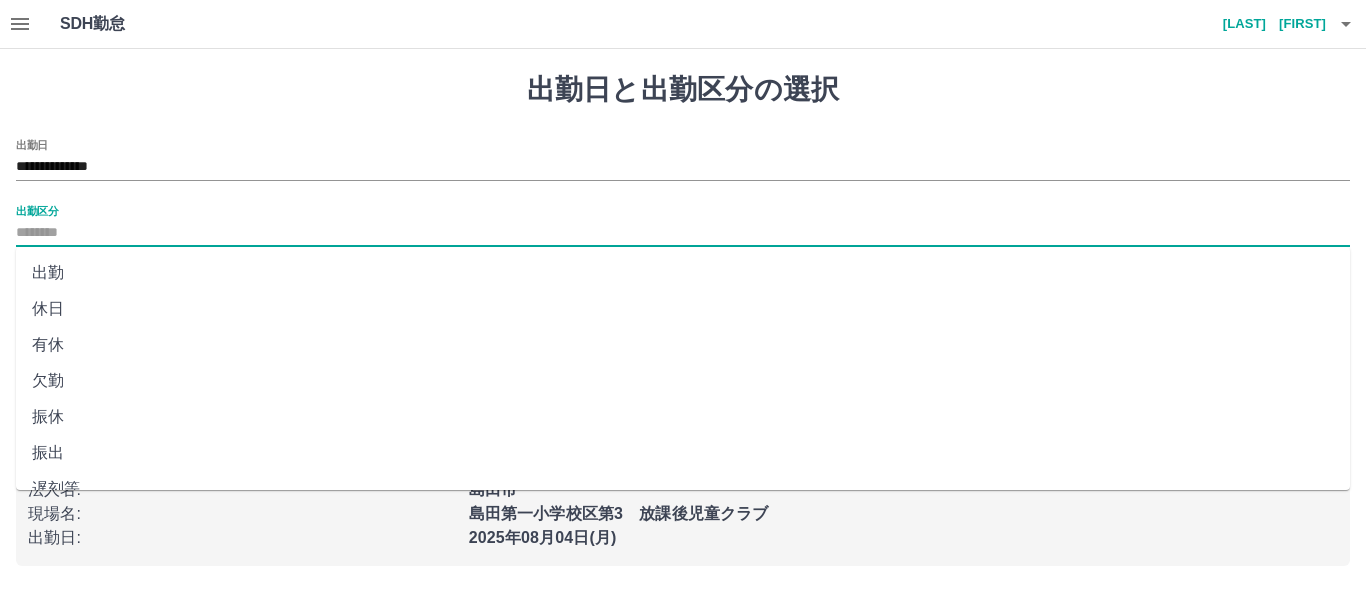 click on "出勤区分" at bounding box center [683, 233] 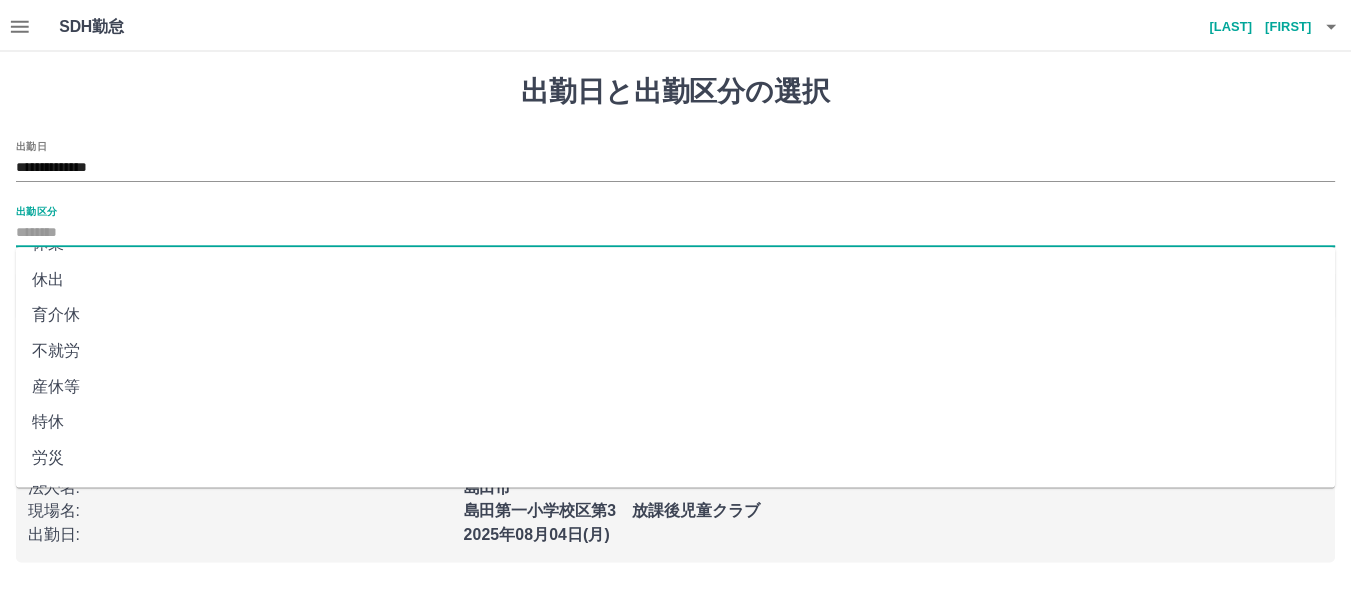 scroll, scrollTop: 400, scrollLeft: 0, axis: vertical 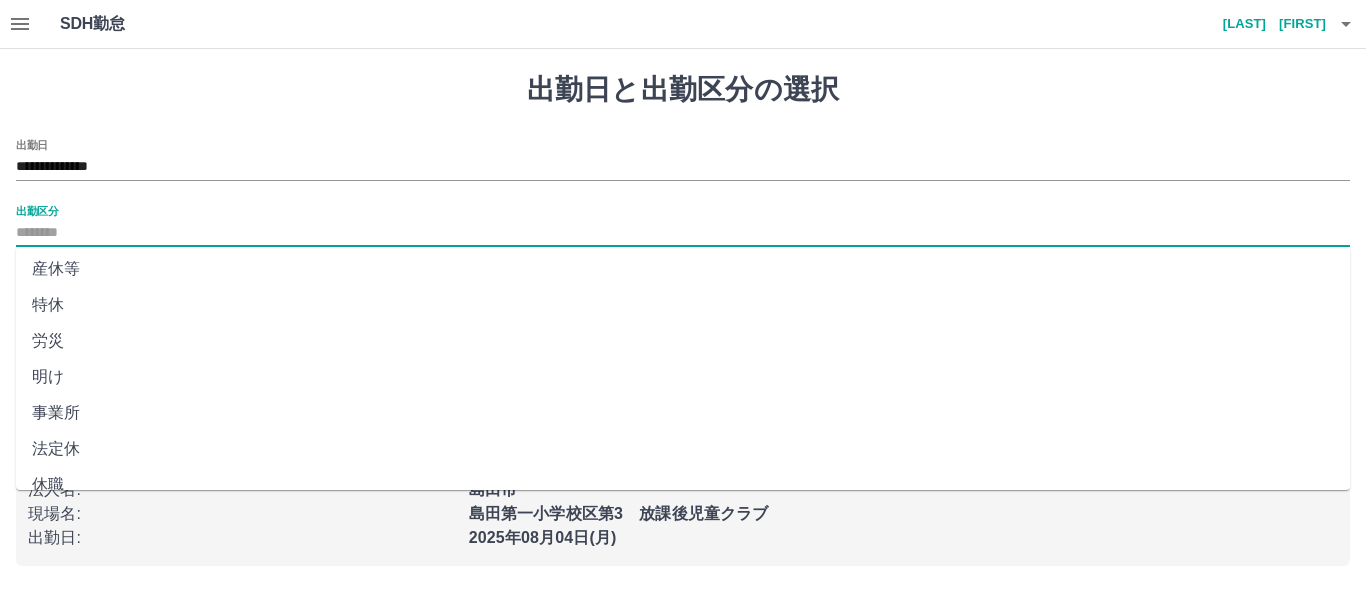 click on "法定休" at bounding box center (683, 449) 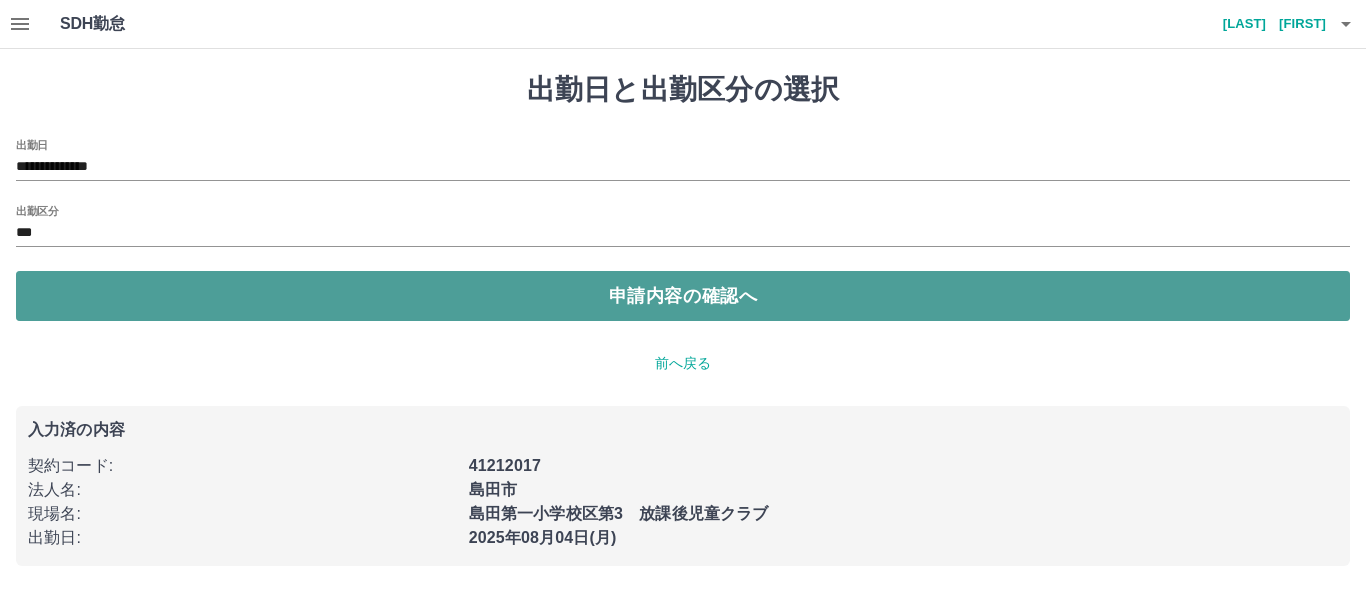 click on "申請内容の確認へ" at bounding box center [683, 296] 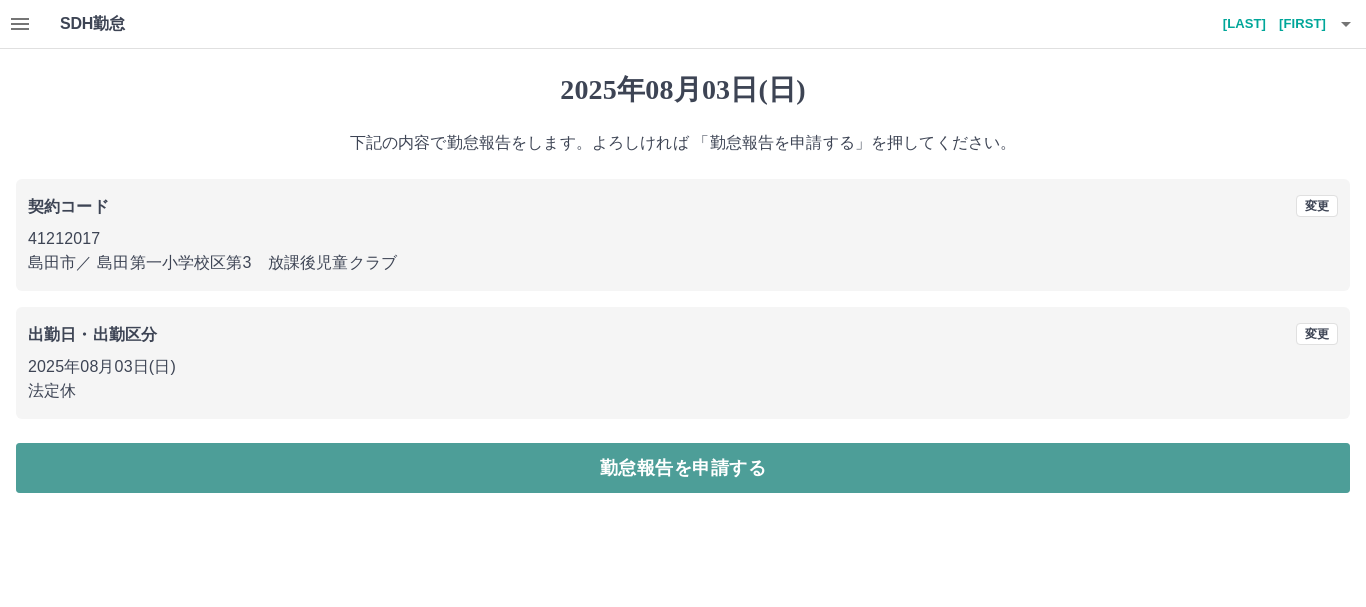 click on "勤怠報告を申請する" at bounding box center [683, 468] 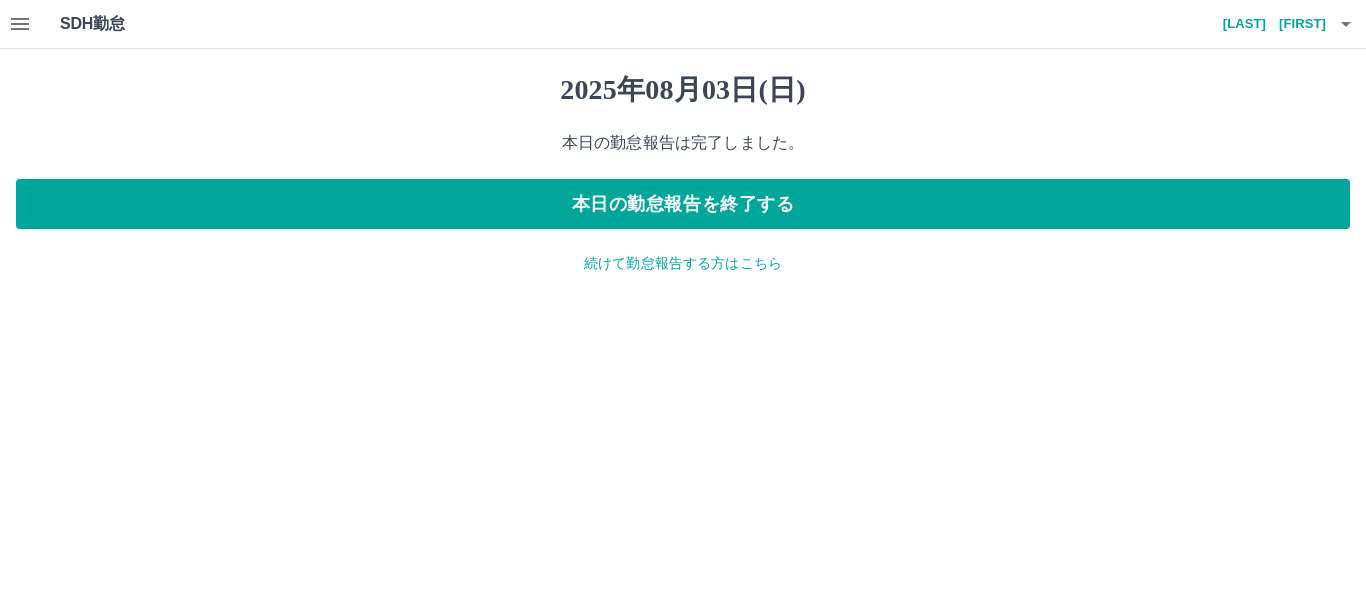 click on "続けて勤怠報告する方はこちら" at bounding box center (683, 263) 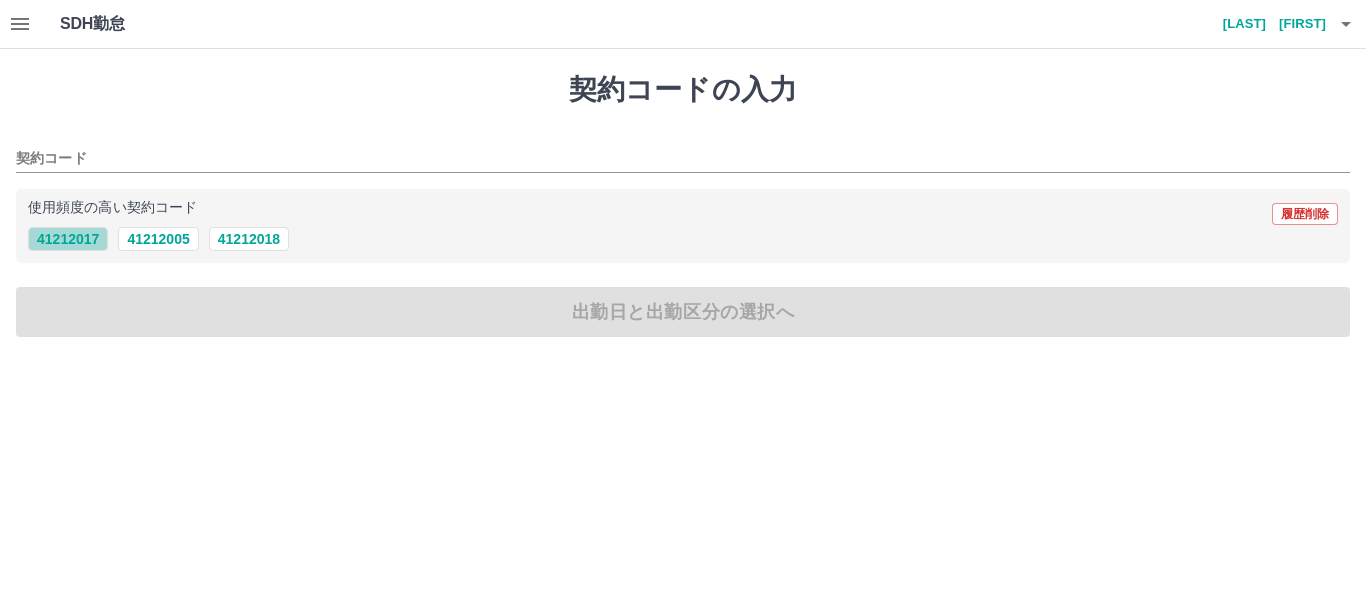 click on "41212017" at bounding box center (68, 239) 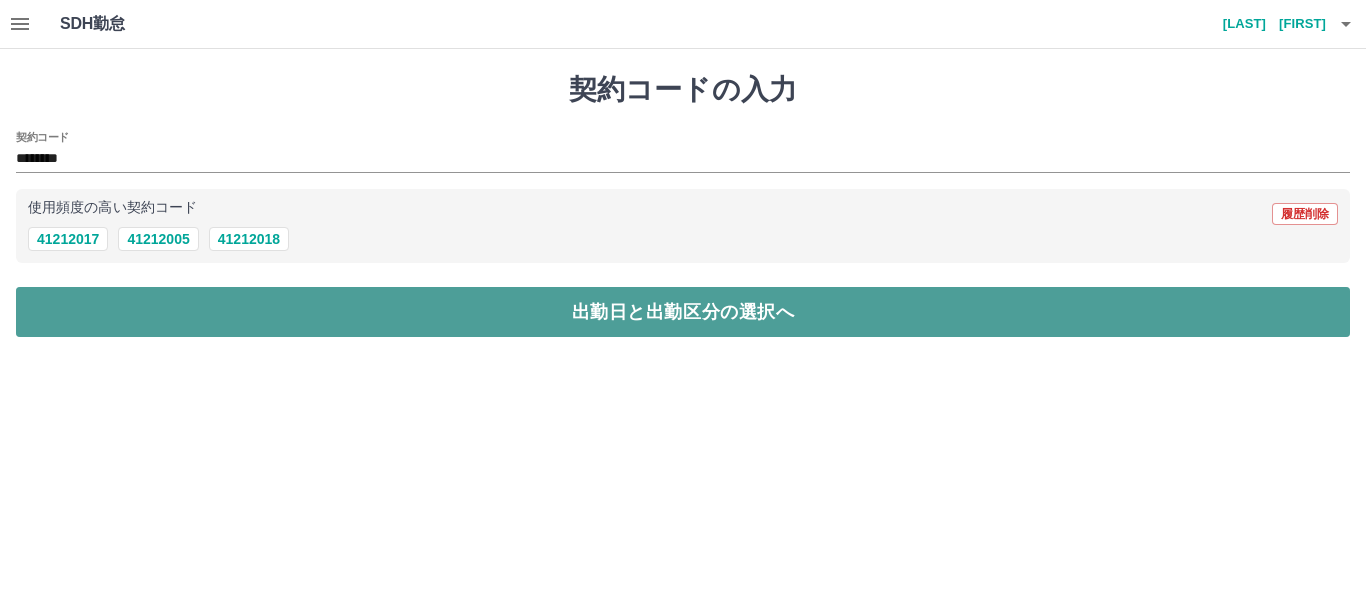click on "出勤日と出勤区分の選択へ" at bounding box center (683, 312) 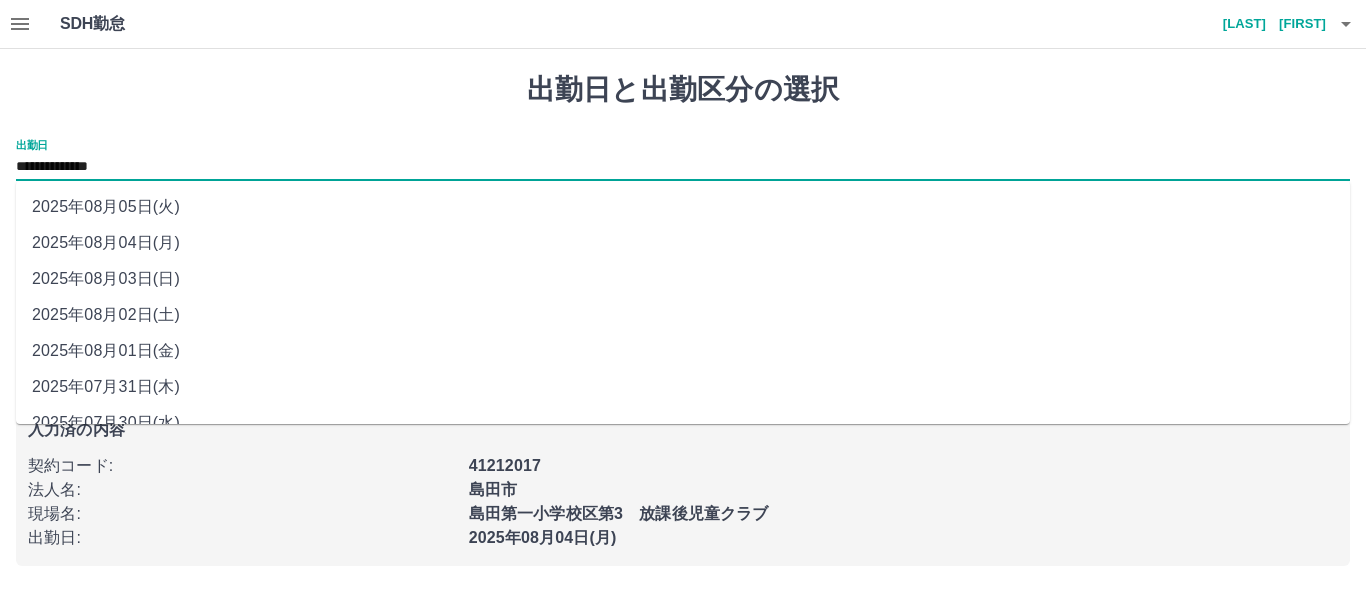 click on "**********" at bounding box center (683, 167) 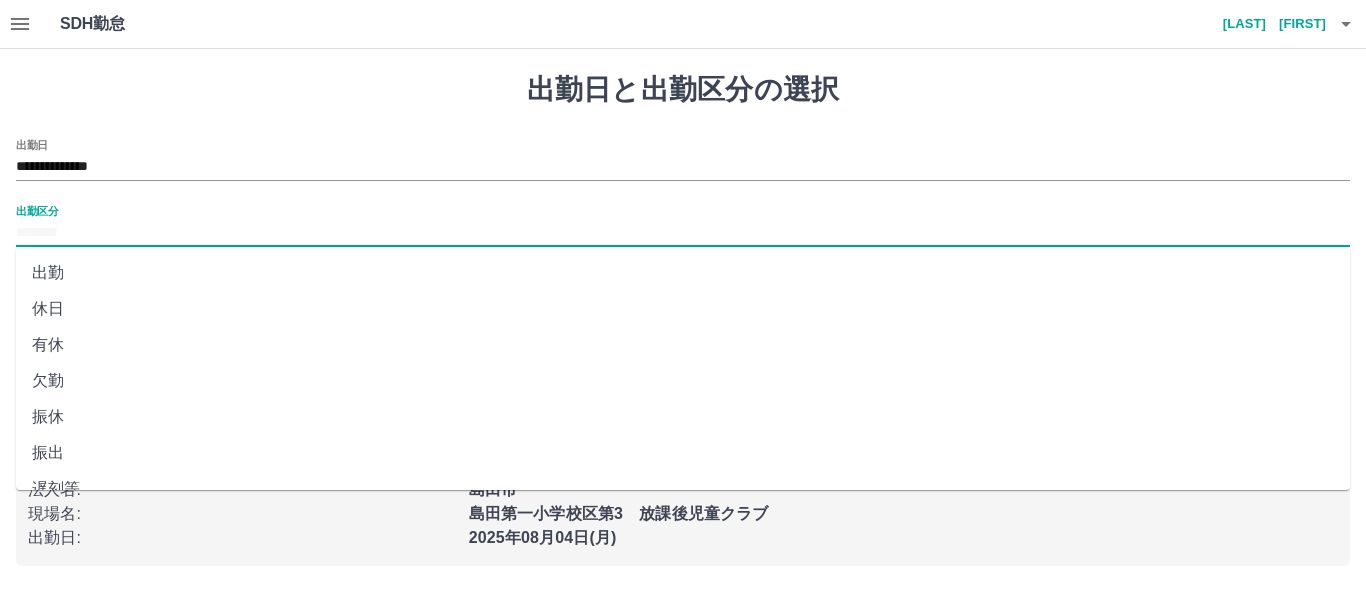 click on "出勤区分" at bounding box center (683, 233) 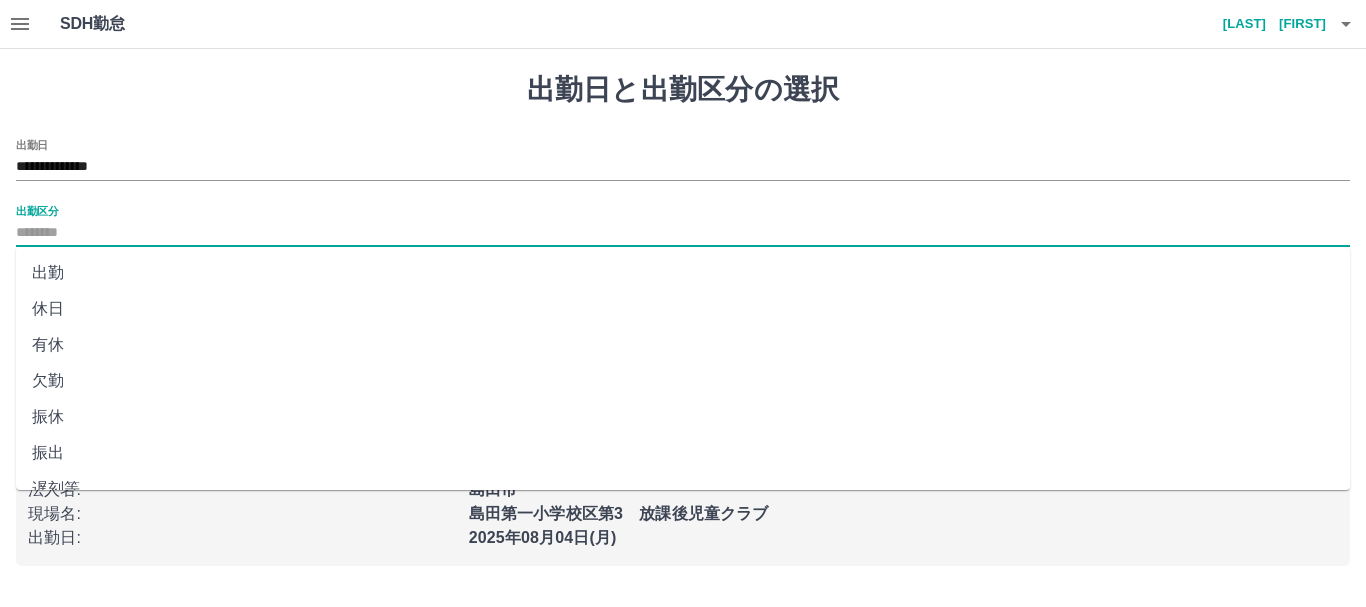 click on "休日" at bounding box center (683, 309) 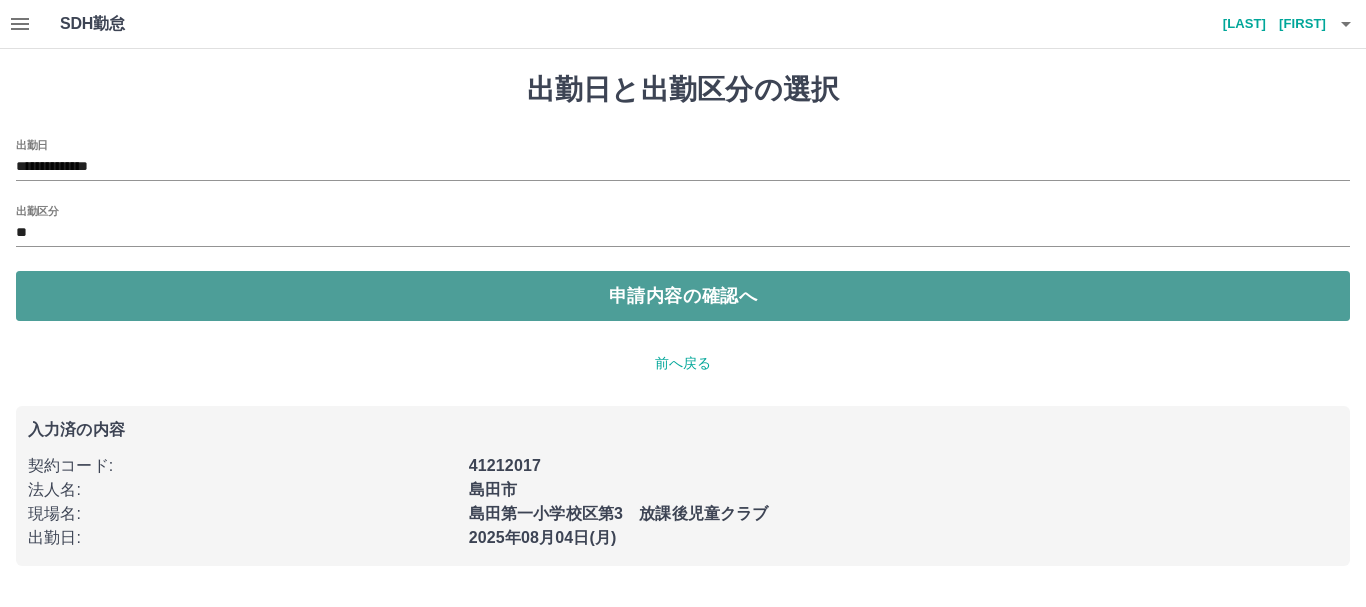 click on "申請内容の確認へ" at bounding box center (683, 296) 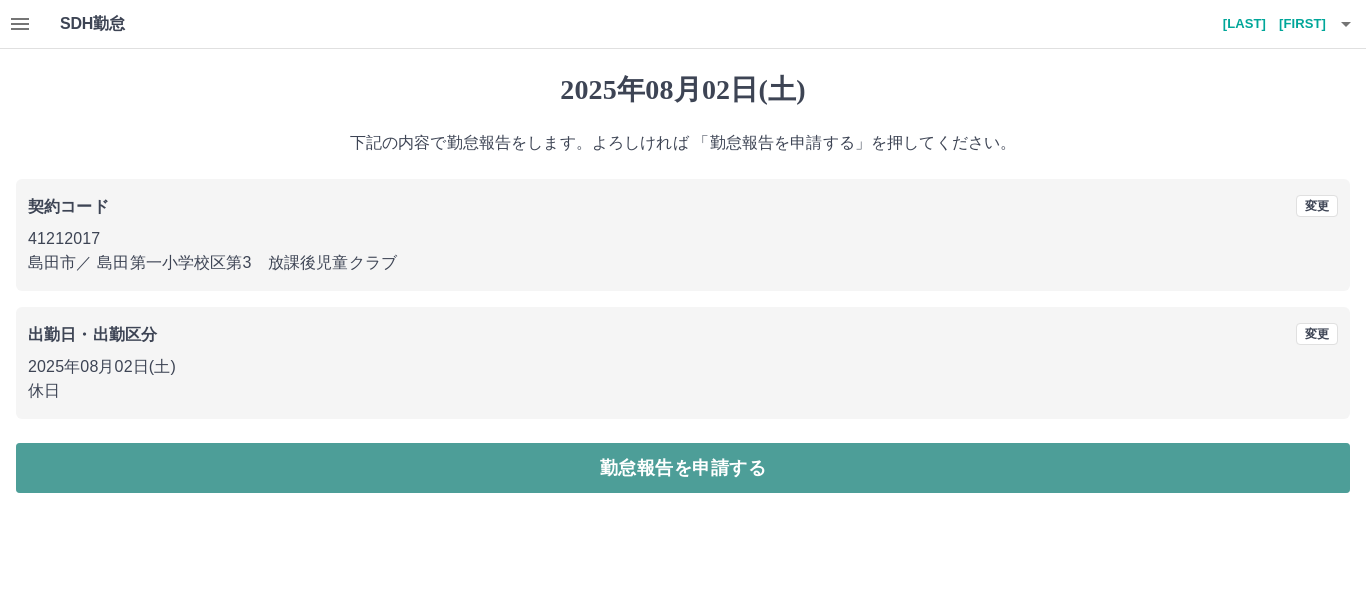 click on "勤怠報告を申請する" at bounding box center [683, 468] 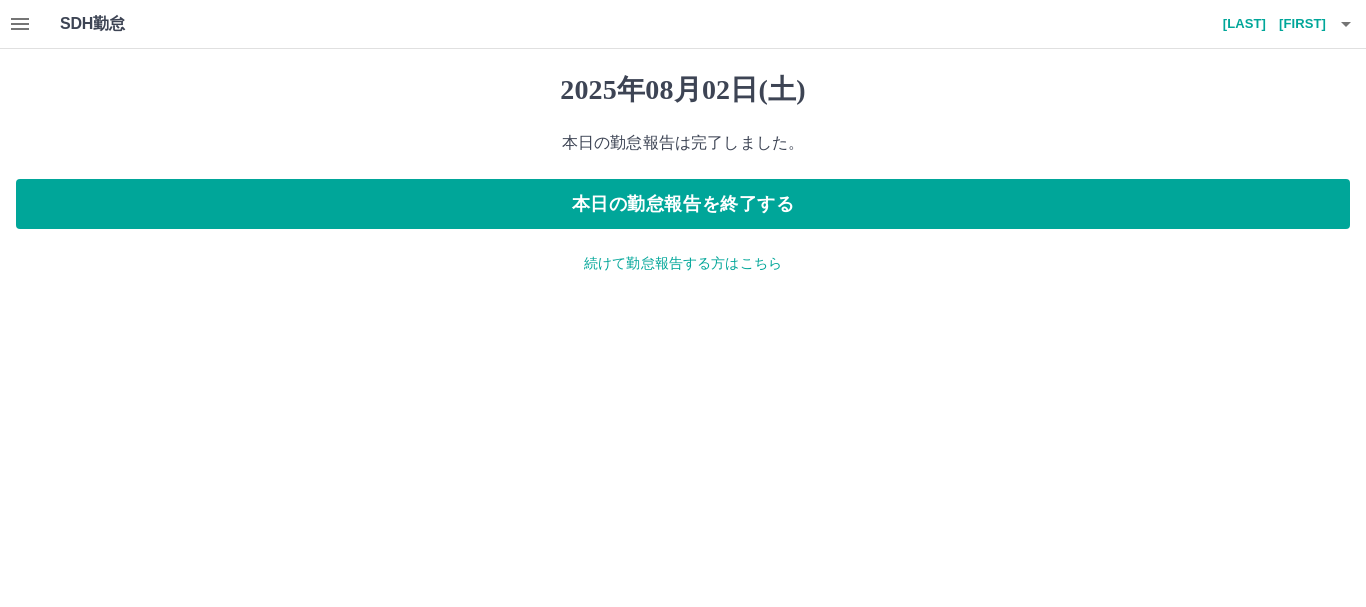 click 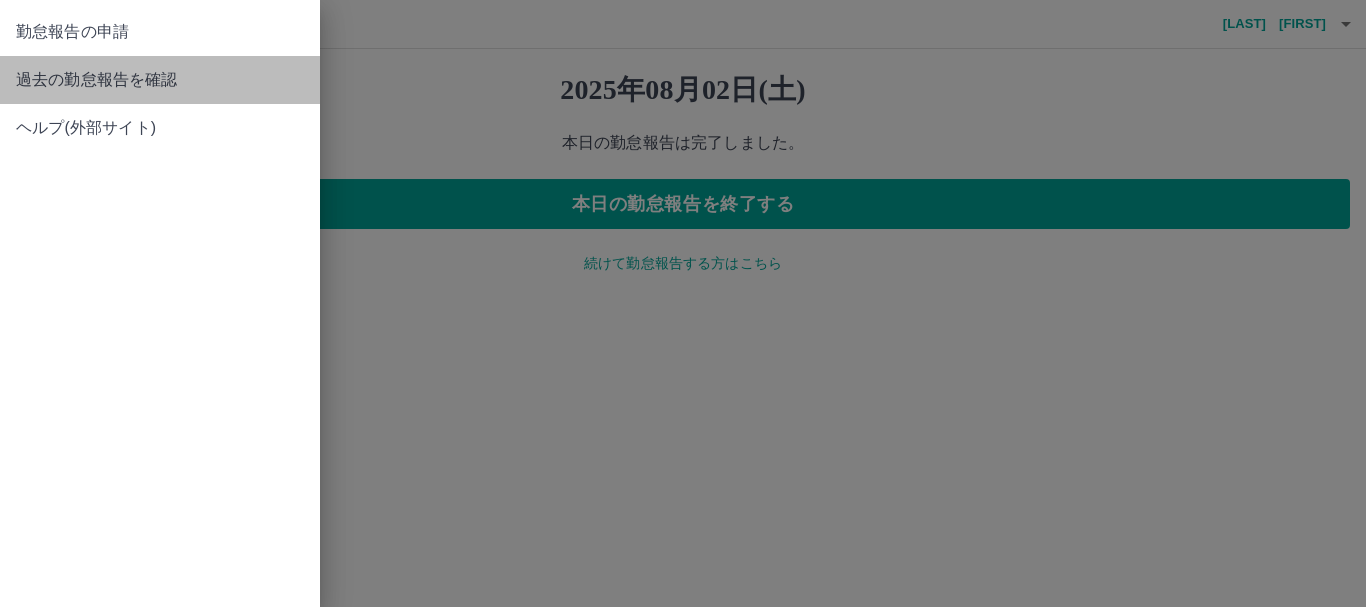 click on "過去の勤怠報告を確認" at bounding box center (160, 80) 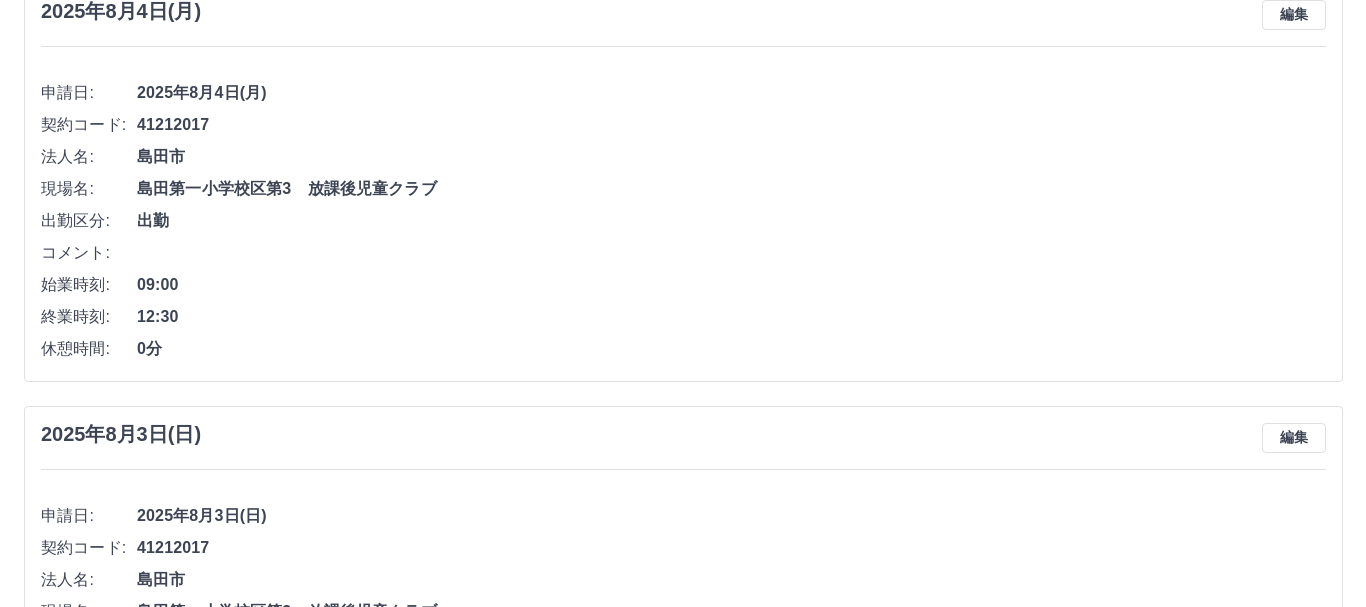 scroll, scrollTop: 0, scrollLeft: 0, axis: both 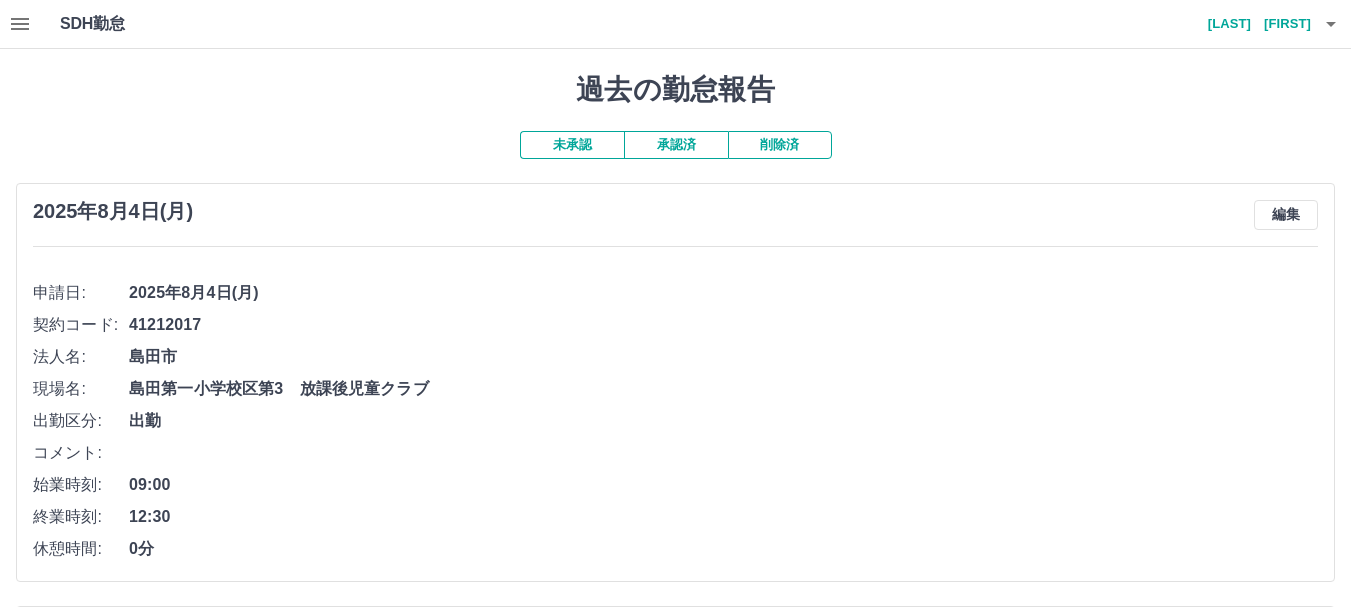 click 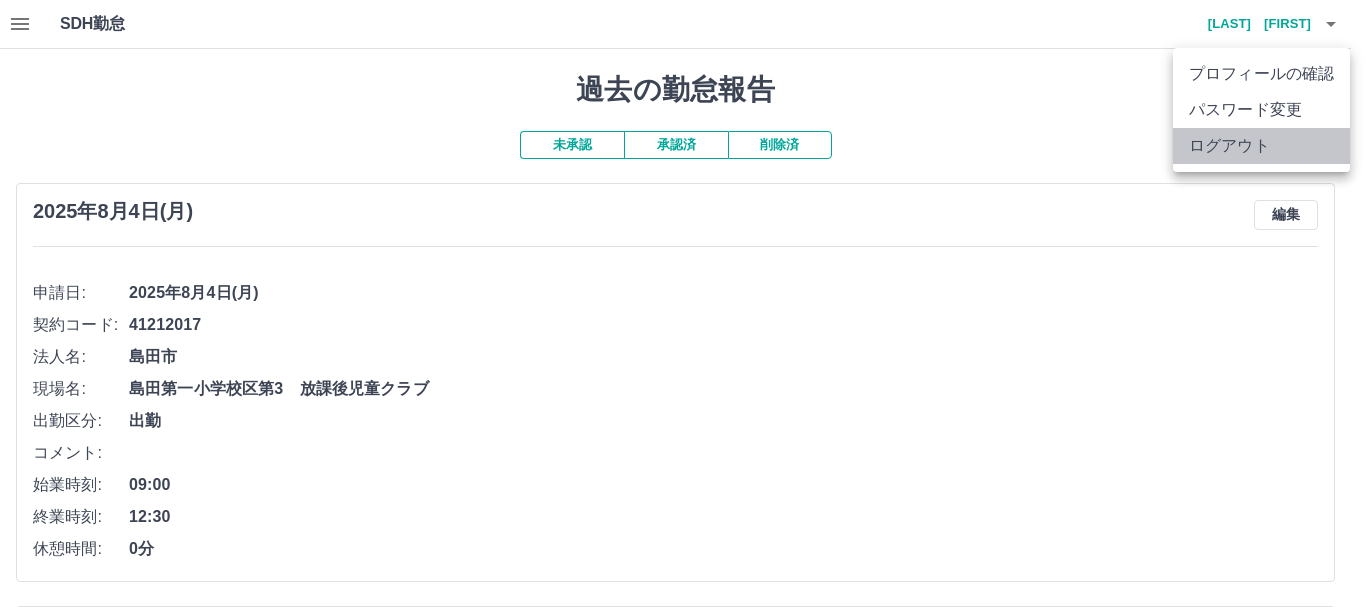 click on "ログアウト" at bounding box center [1261, 146] 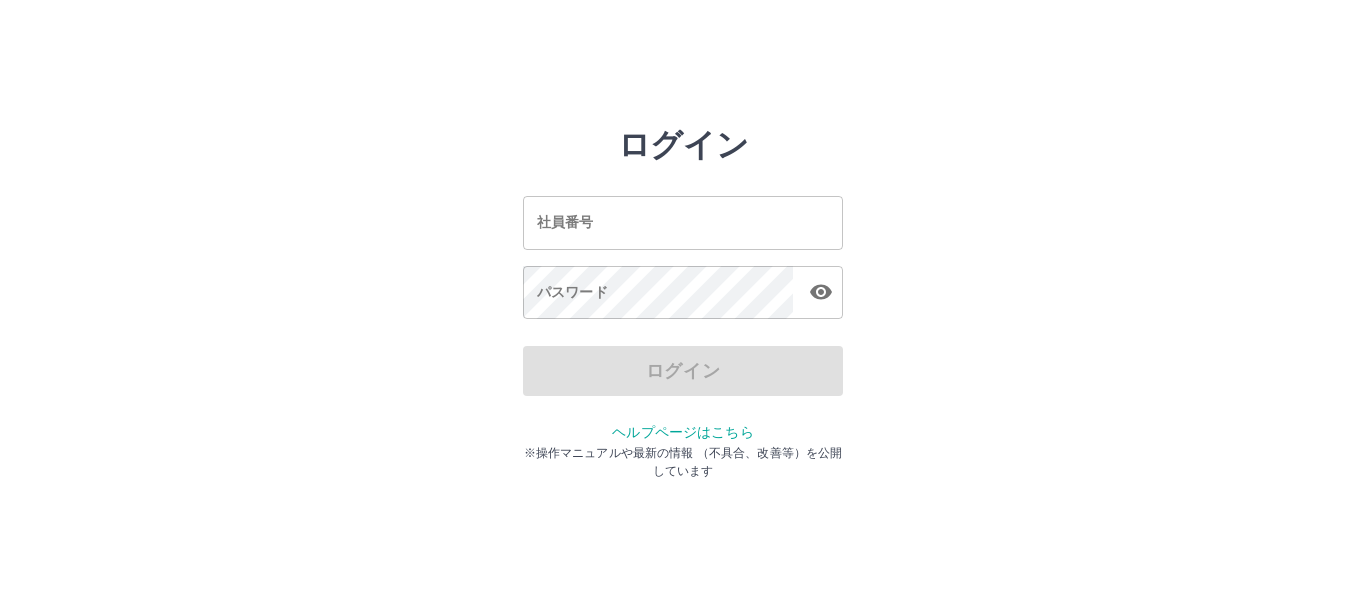scroll, scrollTop: 0, scrollLeft: 0, axis: both 